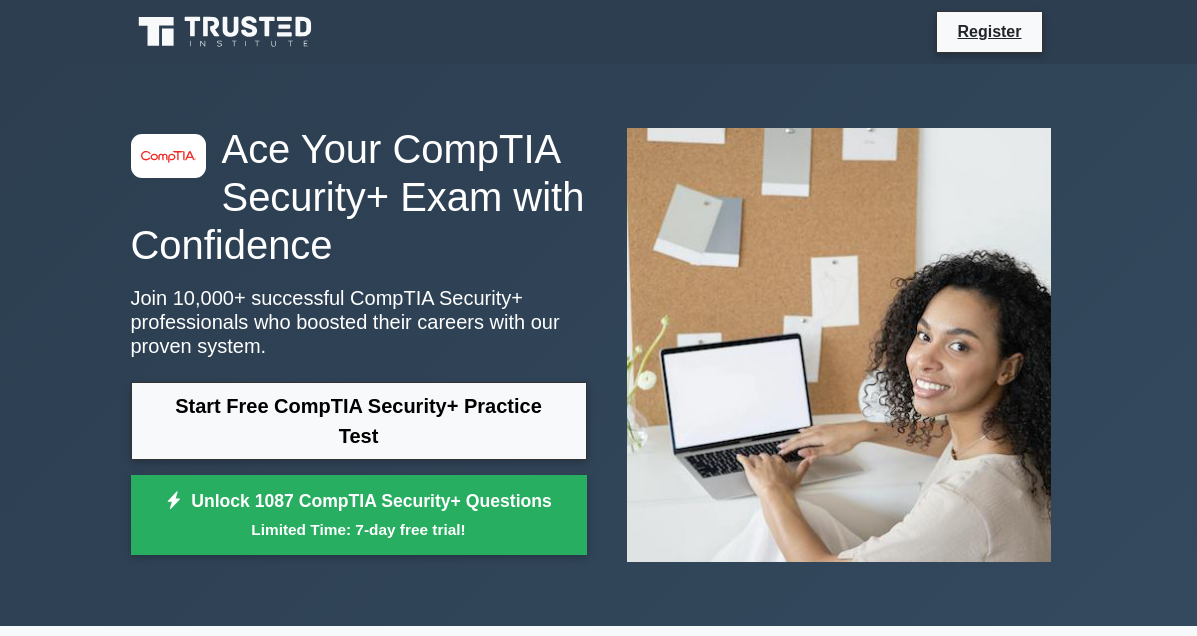 scroll, scrollTop: 0, scrollLeft: 0, axis: both 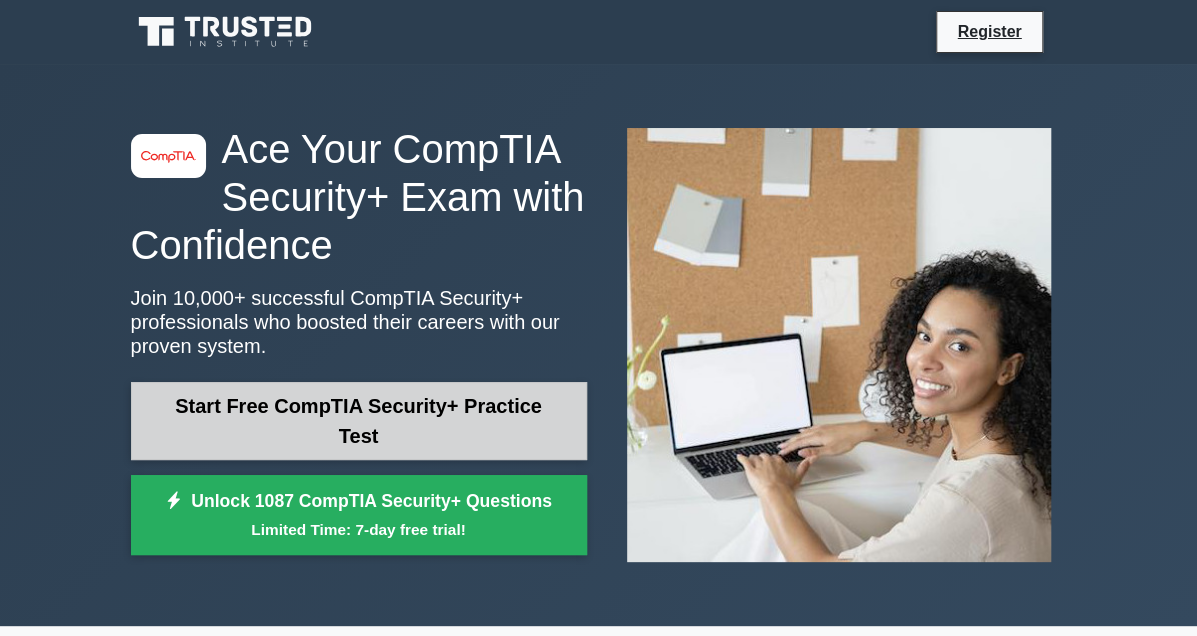 click on "Start Free CompTIA Security+ Practice Test" at bounding box center (359, 421) 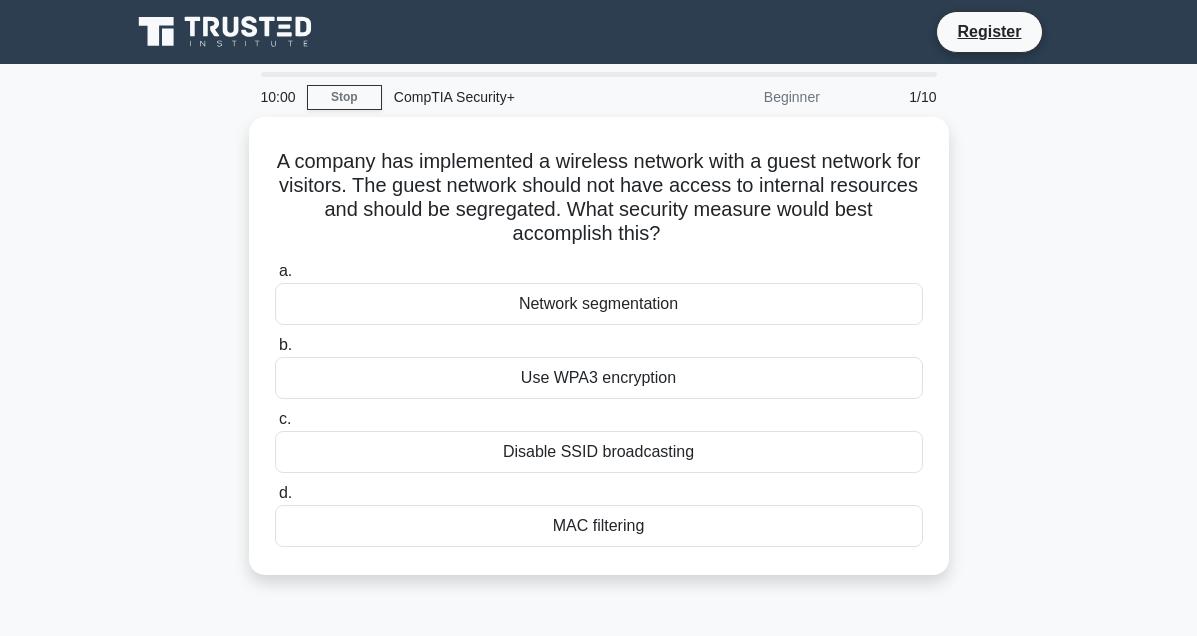 scroll, scrollTop: 0, scrollLeft: 0, axis: both 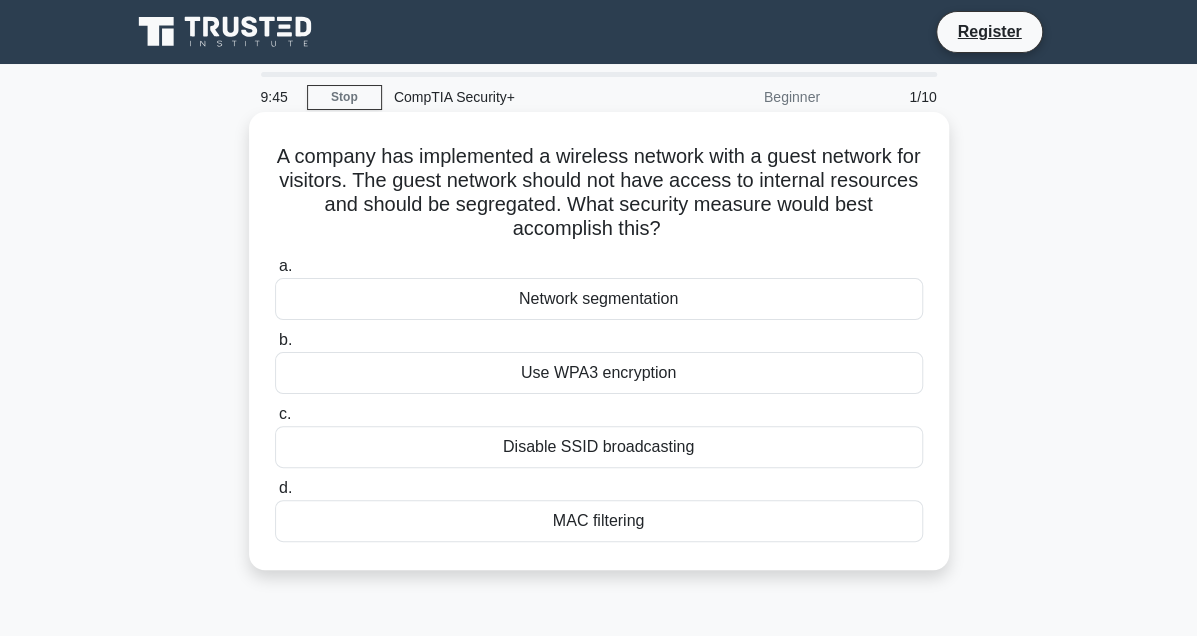click on "Network segmentation" at bounding box center (599, 299) 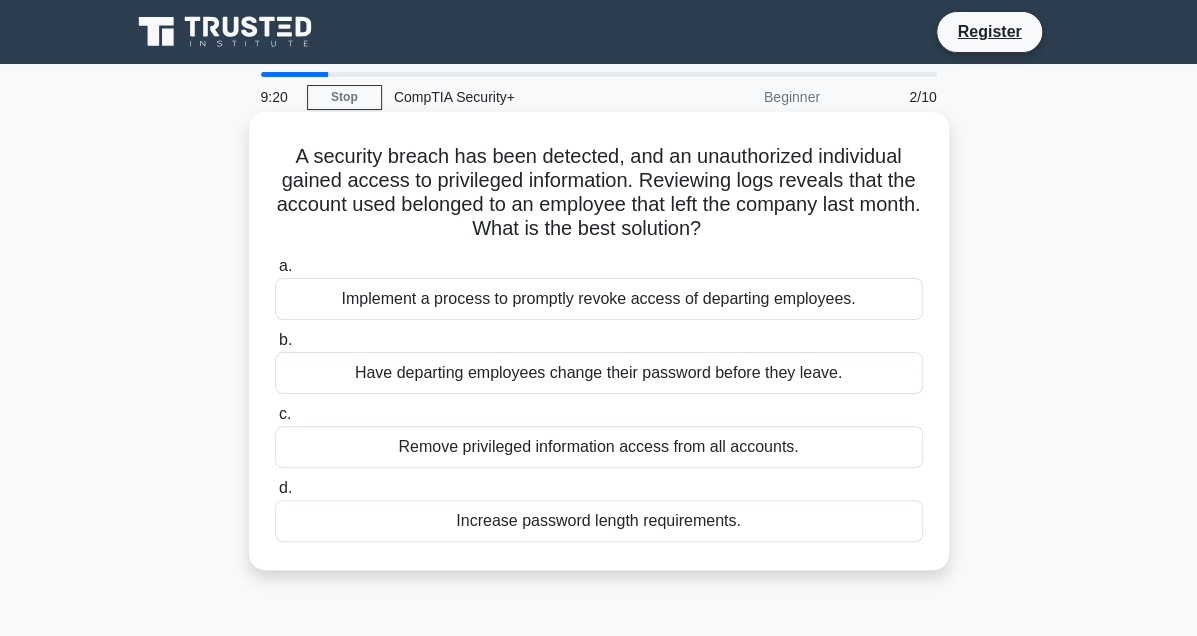 click on "Implement a process to promptly revoke access of departing employees." at bounding box center (599, 299) 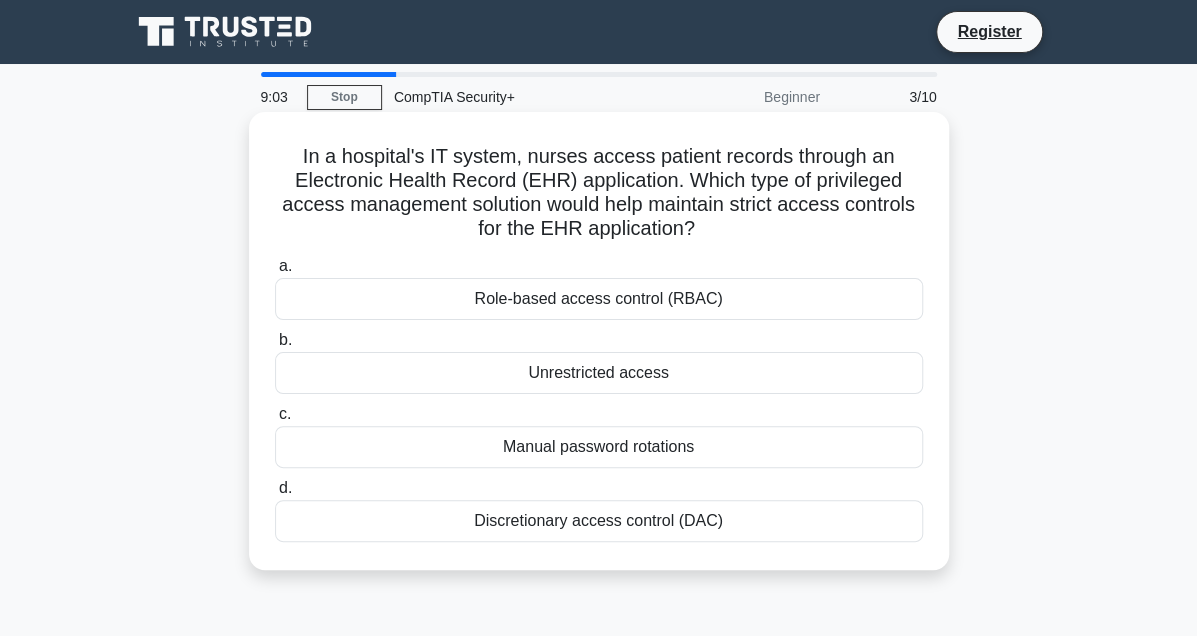 click on "Role-based access control (RBAC)" at bounding box center [599, 299] 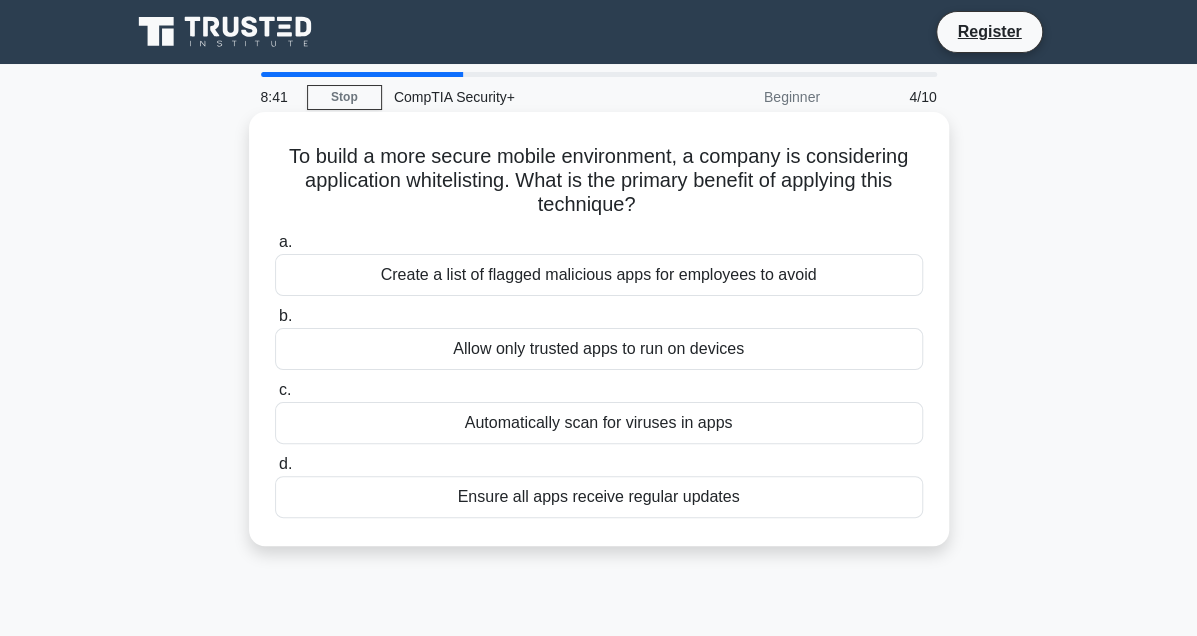click on "Allow only trusted apps to run on devices" at bounding box center (599, 349) 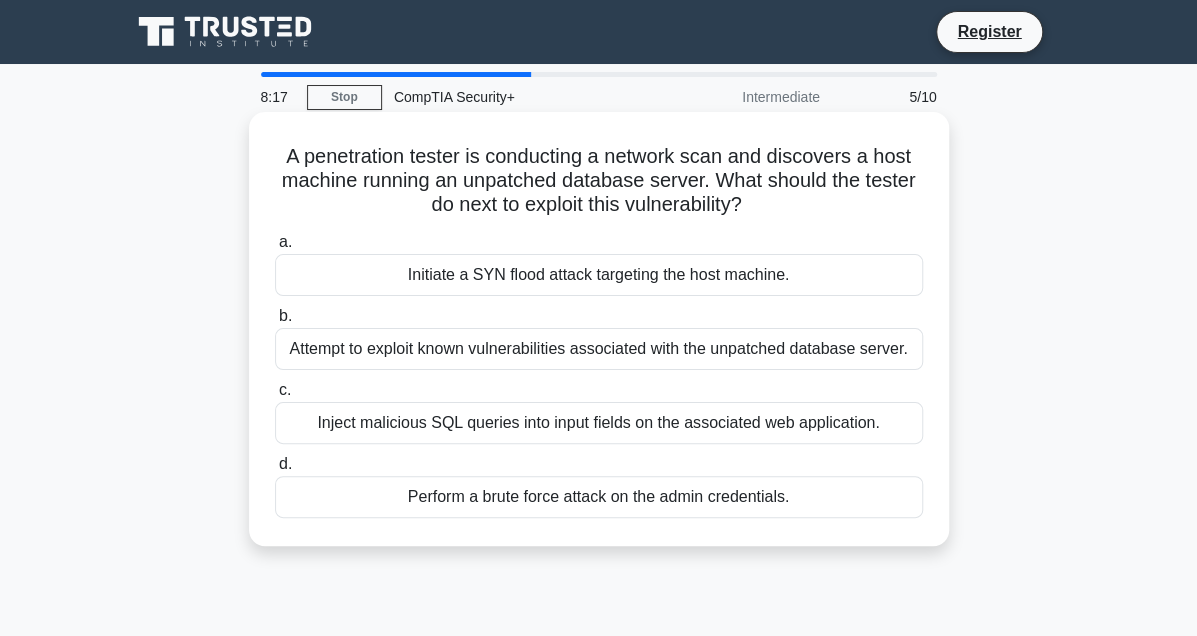 click on "Attempt to exploit known vulnerabilities associated with the unpatched database server." at bounding box center (599, 349) 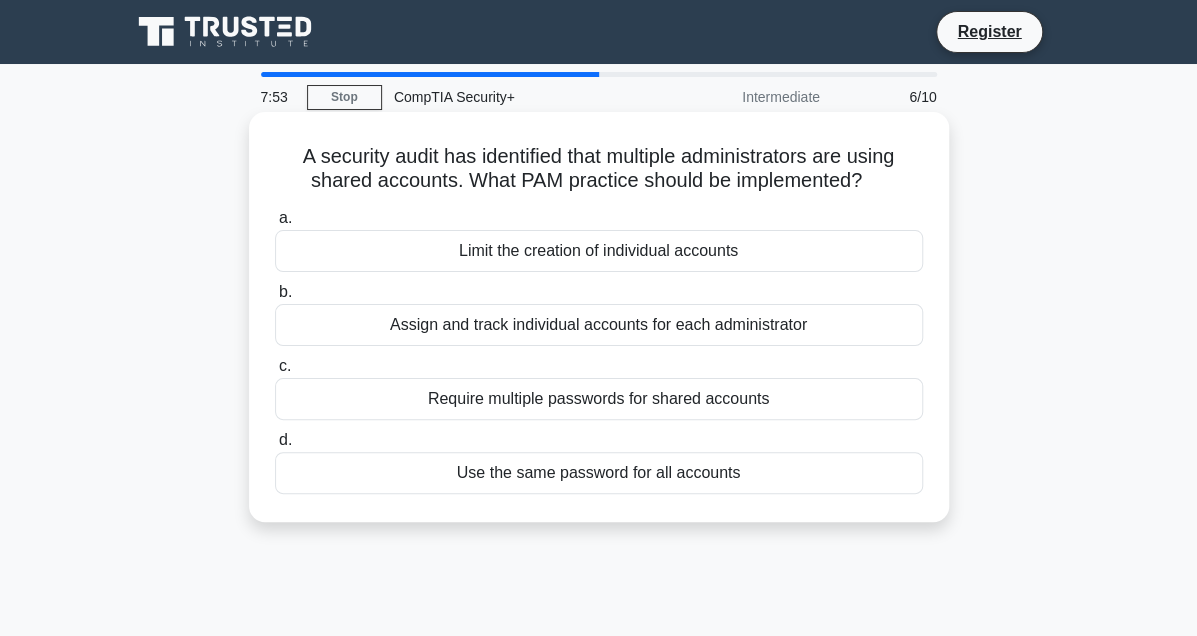 click on "Assign and track individual accounts for each administrator" at bounding box center (599, 325) 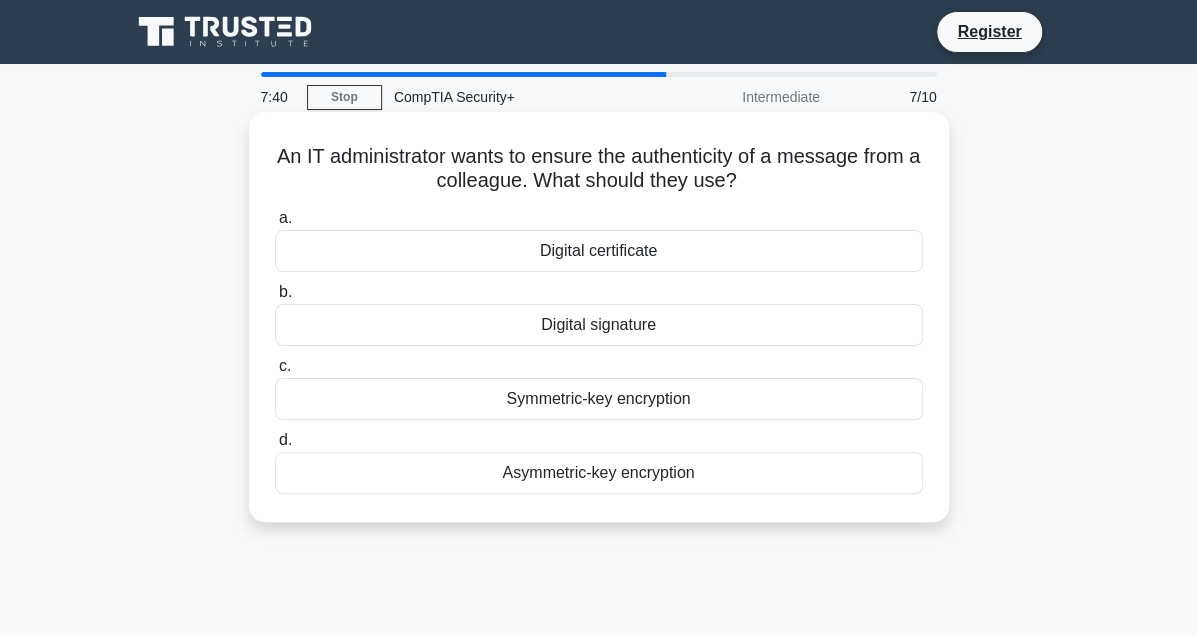 click on "Digital signature" at bounding box center (599, 325) 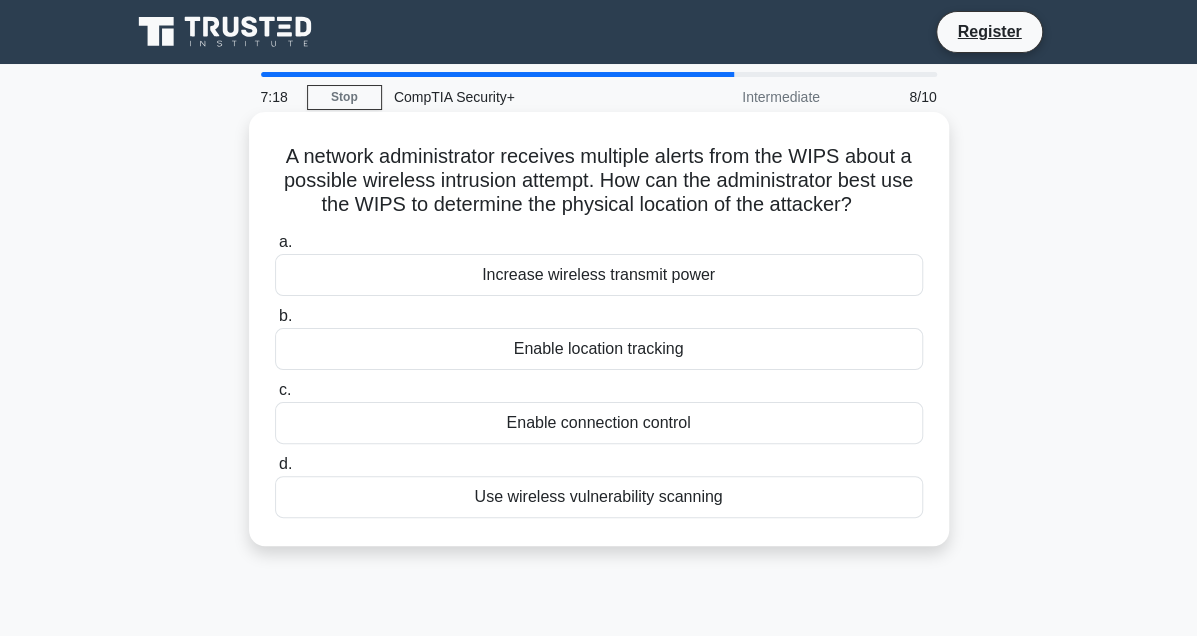 click on "Enable location tracking" at bounding box center [599, 349] 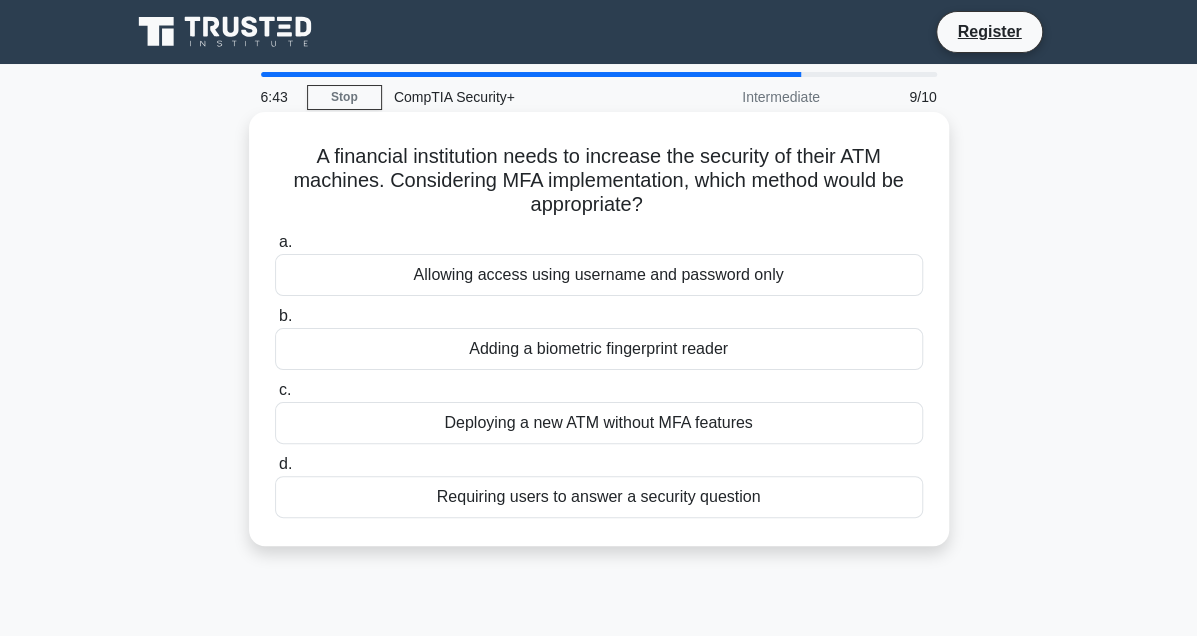 click on "Adding a biometric fingerprint reader" at bounding box center (599, 349) 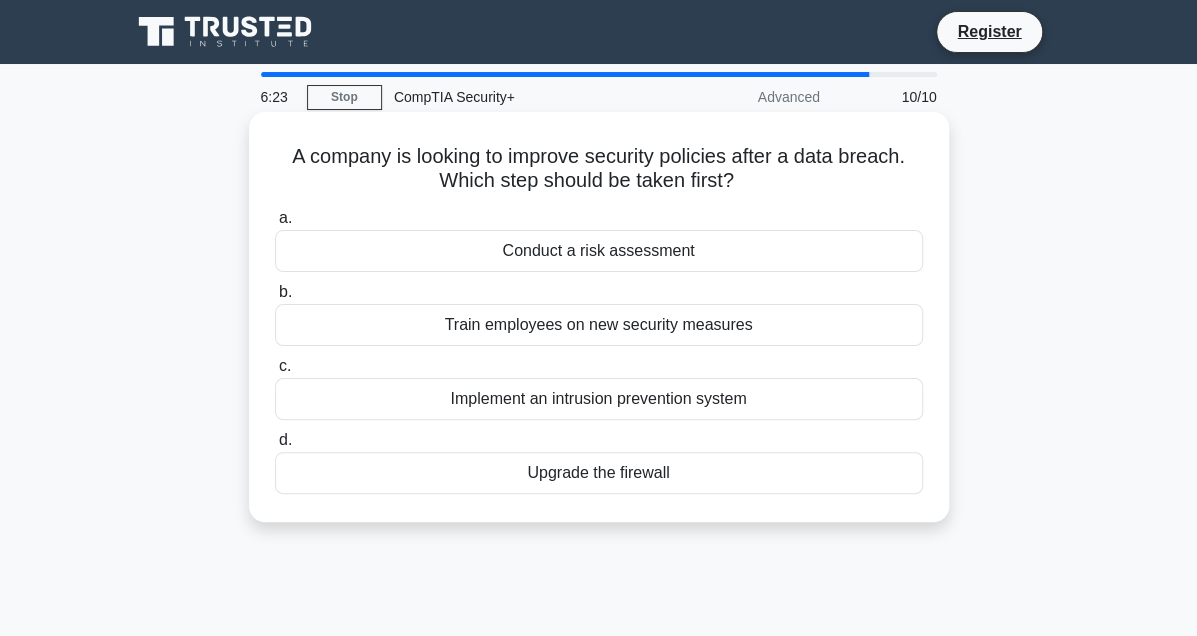 click on "Conduct a risk assessment" at bounding box center [599, 251] 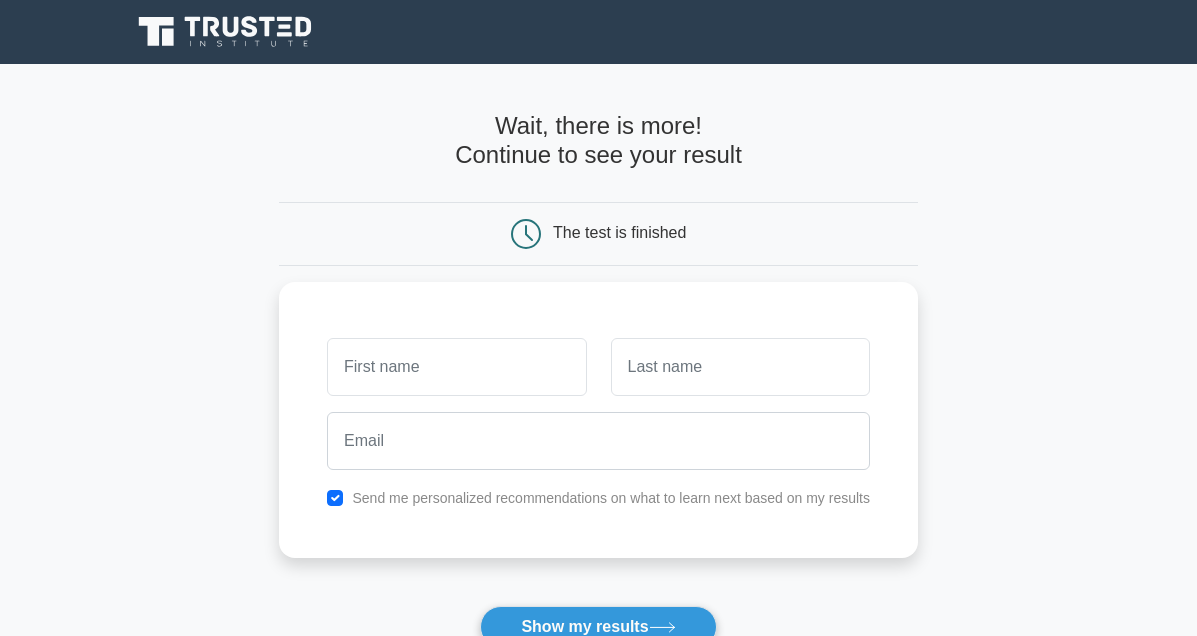 scroll, scrollTop: 0, scrollLeft: 0, axis: both 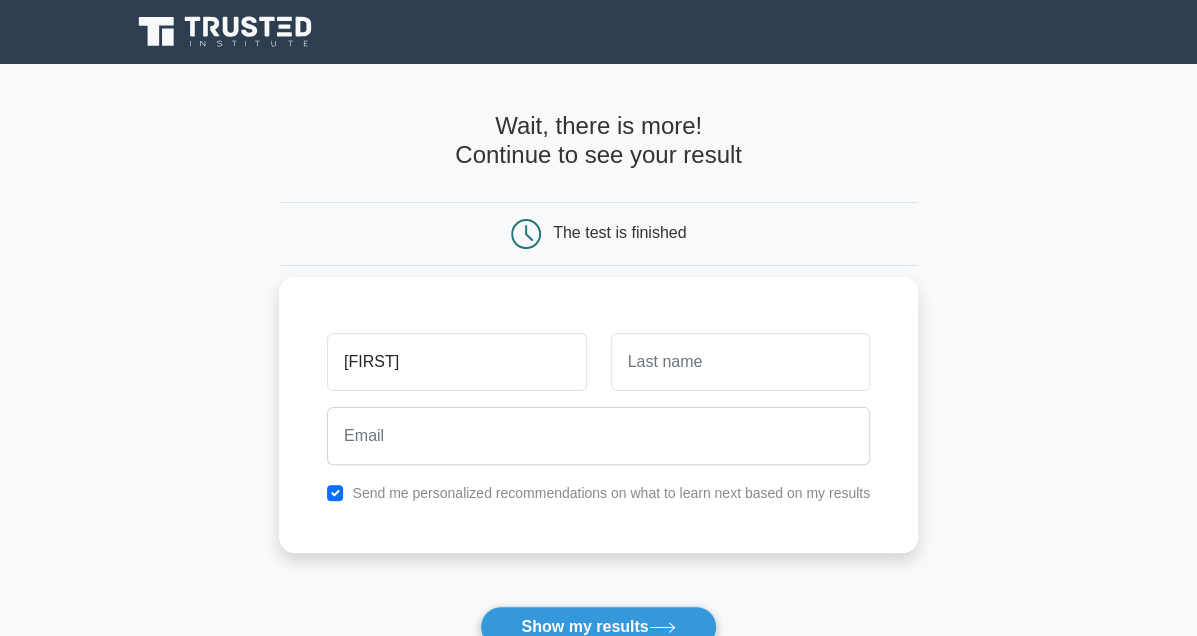 type on "rahul" 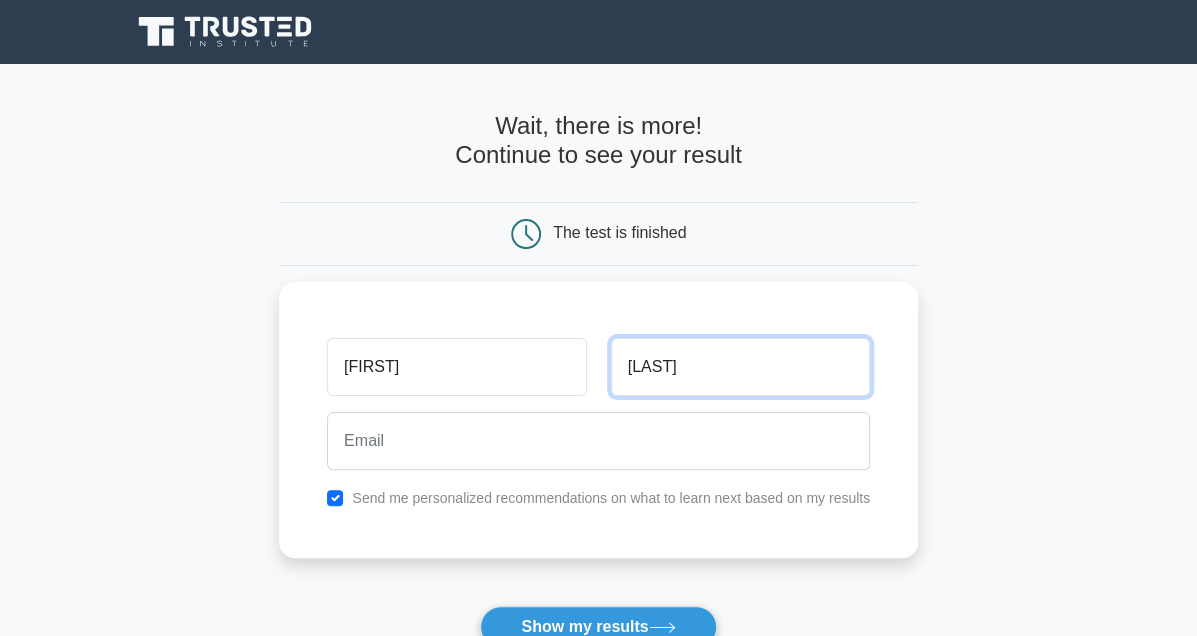 type on "mishra" 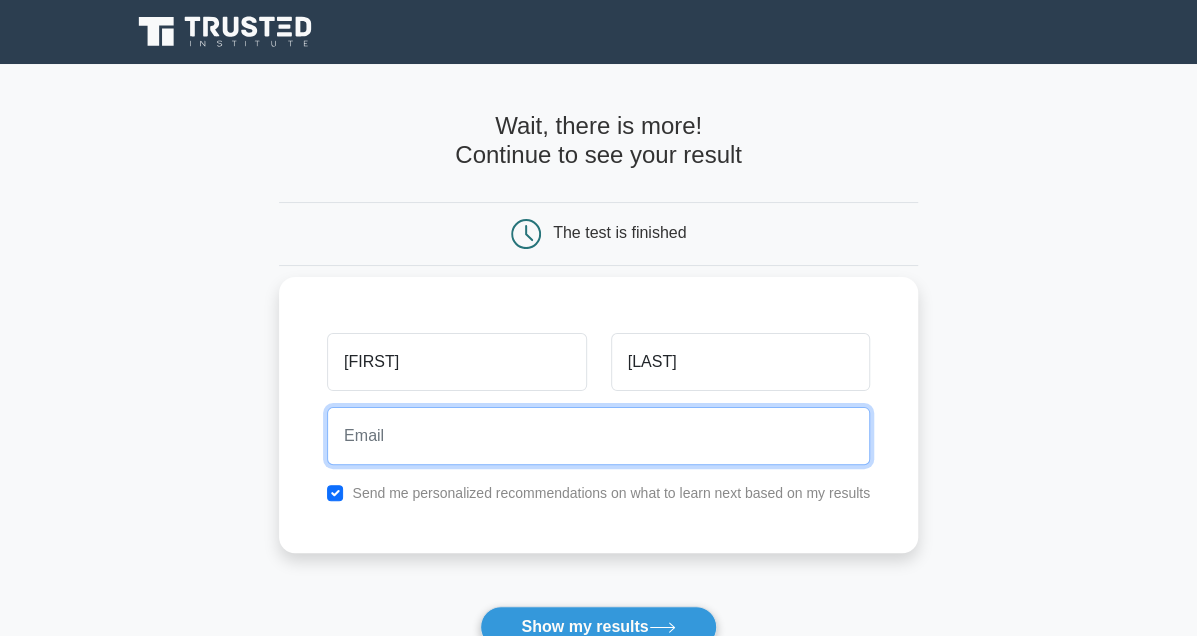 click at bounding box center [598, 436] 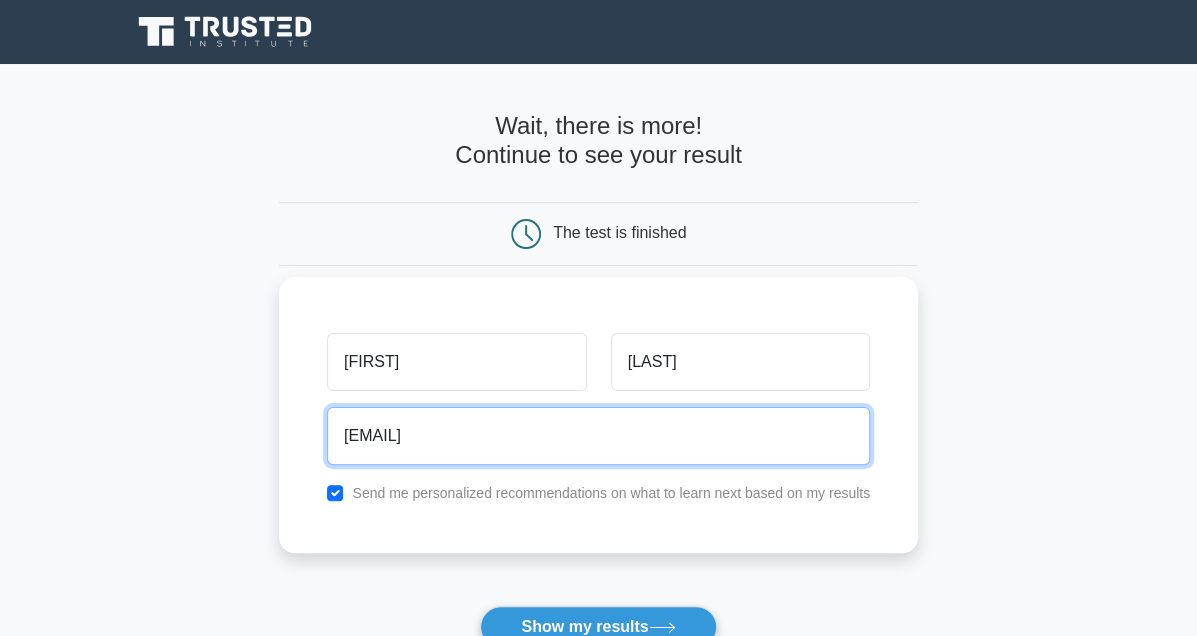 type on "wepol78657@lhory.com" 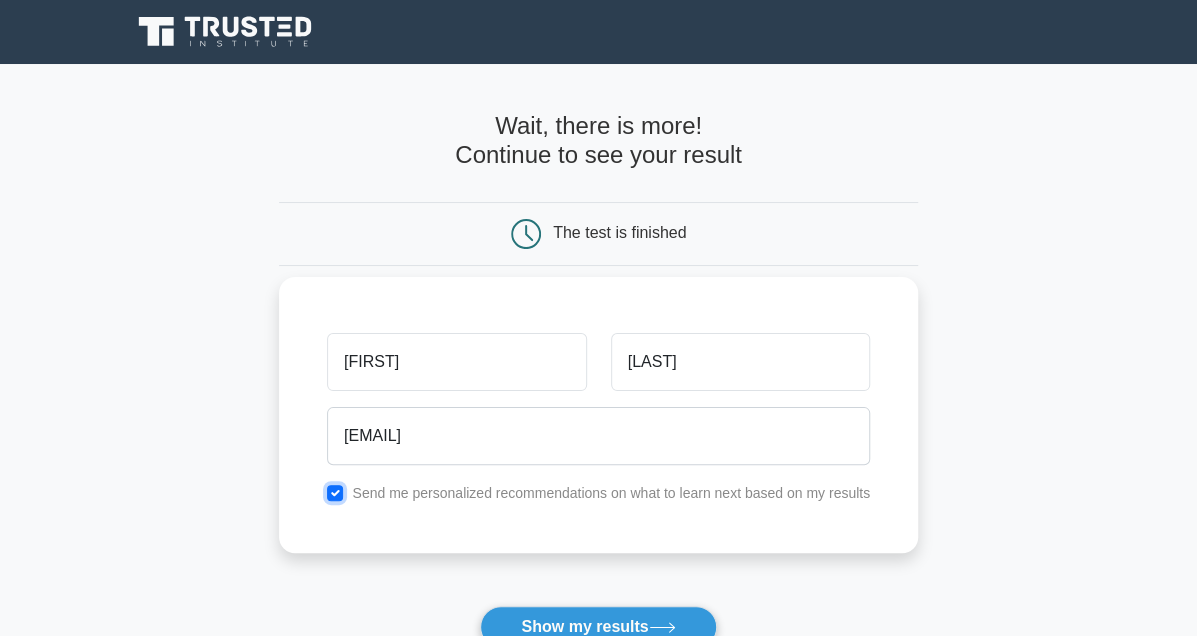 click at bounding box center (335, 493) 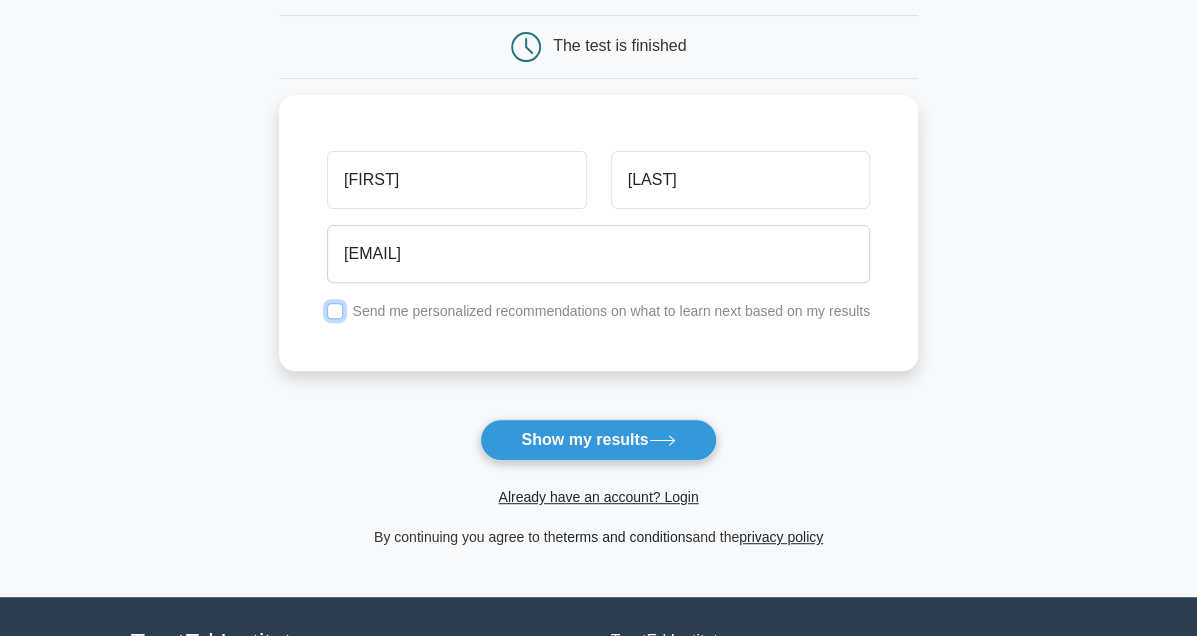 scroll, scrollTop: 199, scrollLeft: 0, axis: vertical 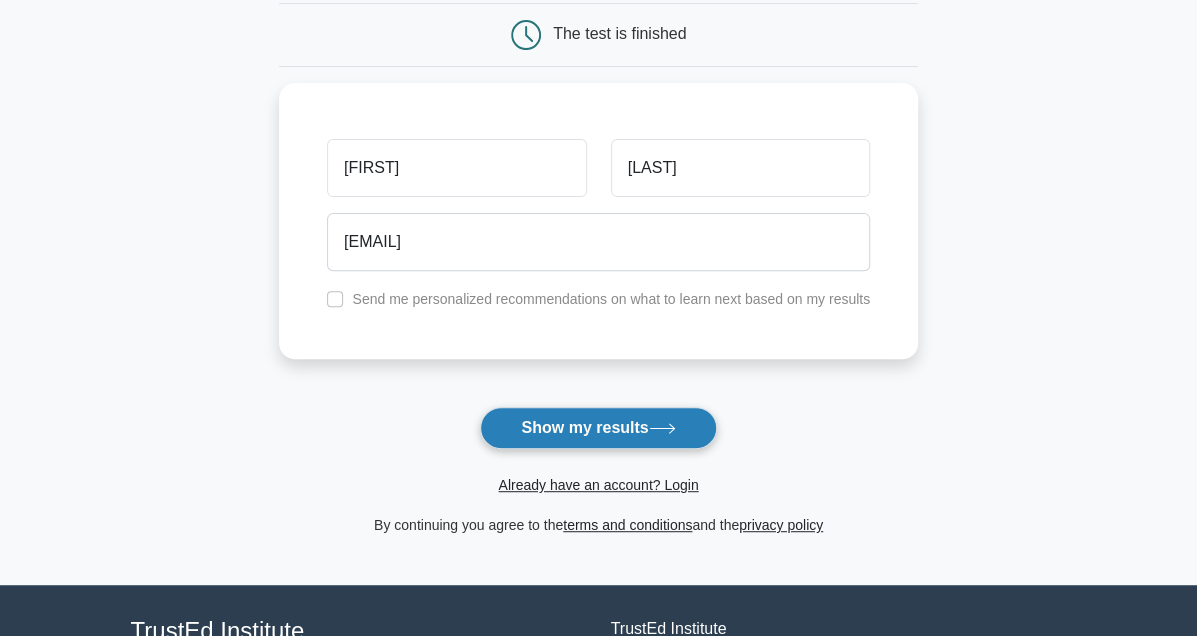 click on "Show my results" at bounding box center [598, 428] 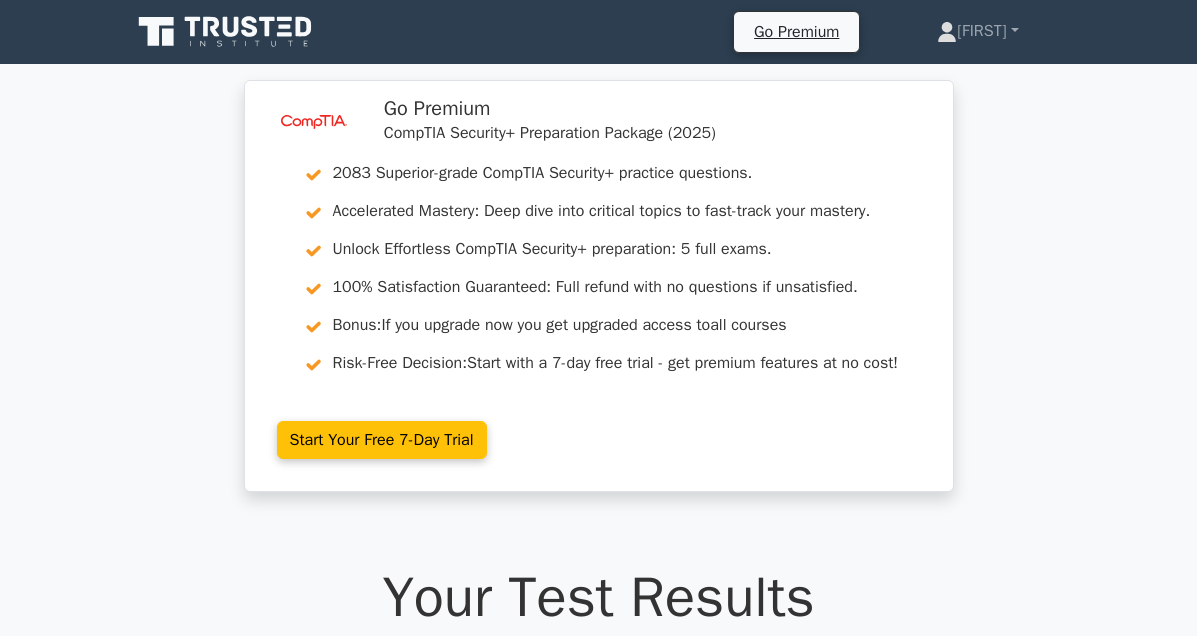 scroll, scrollTop: 199, scrollLeft: 0, axis: vertical 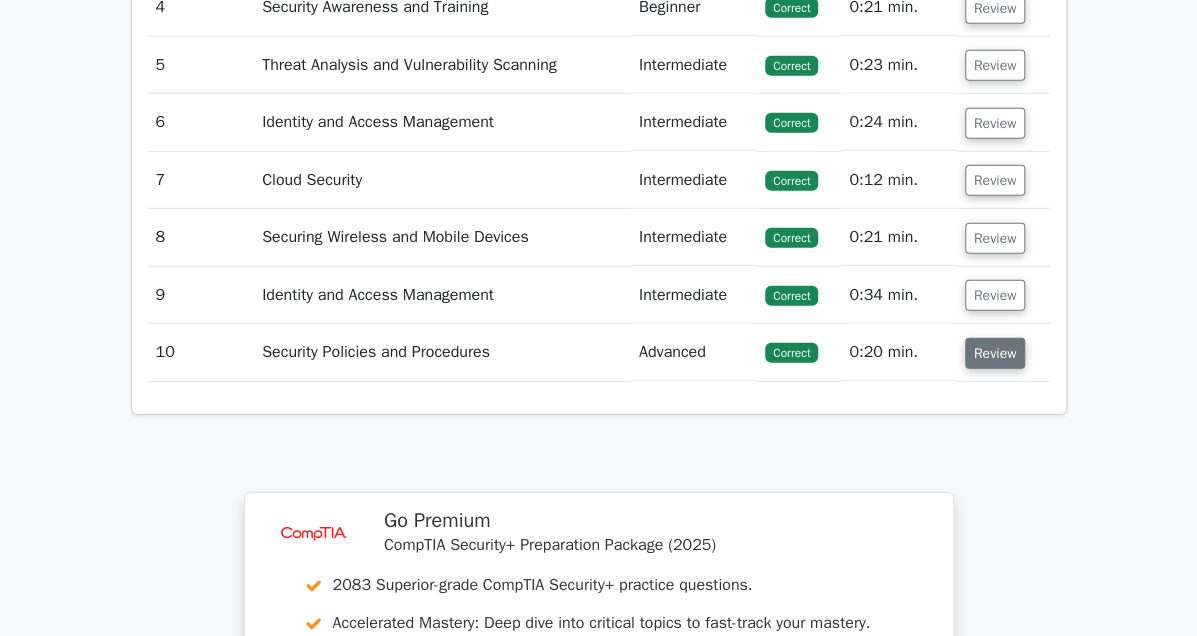 click on "Review" at bounding box center [995, 353] 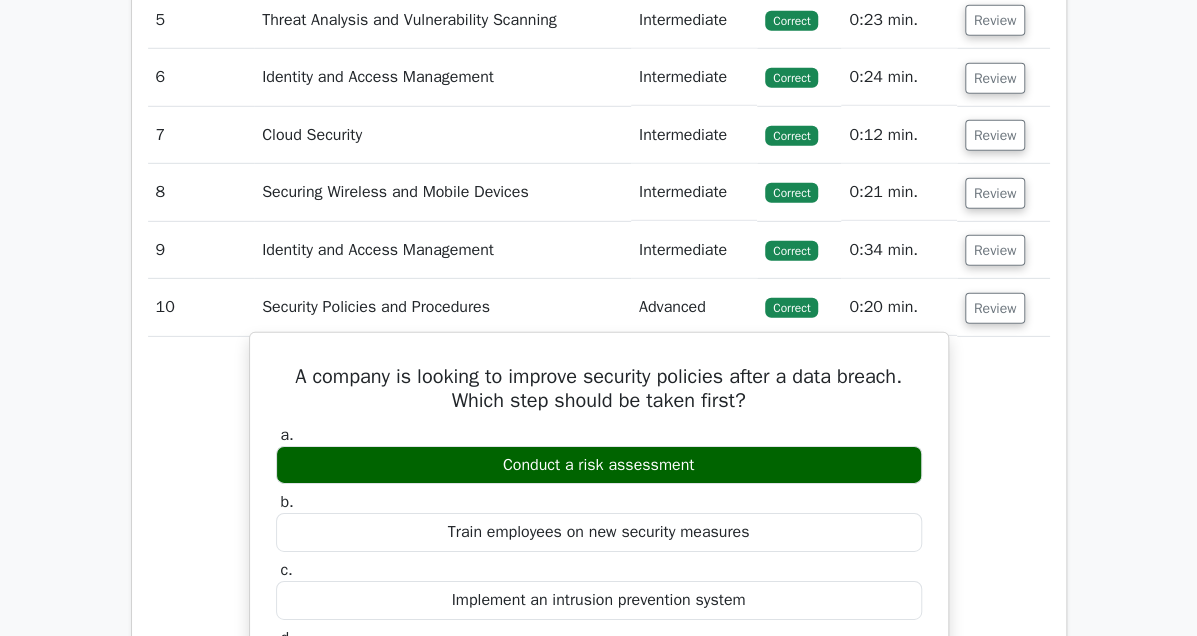 scroll, scrollTop: 2599, scrollLeft: 0, axis: vertical 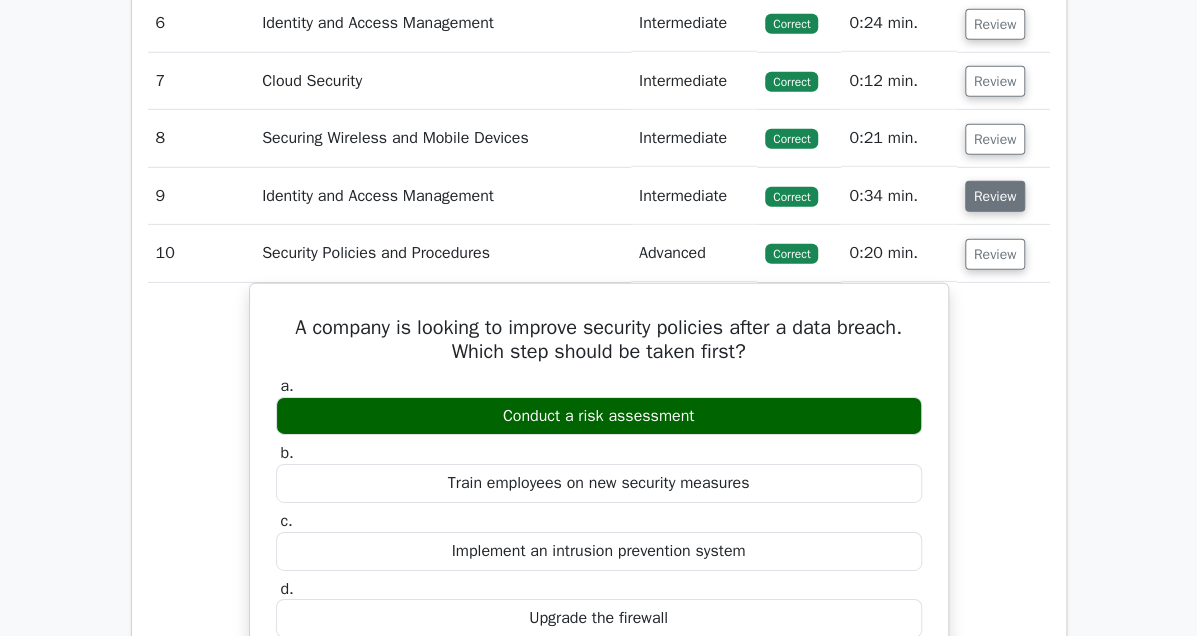 click on "Review" at bounding box center (995, 196) 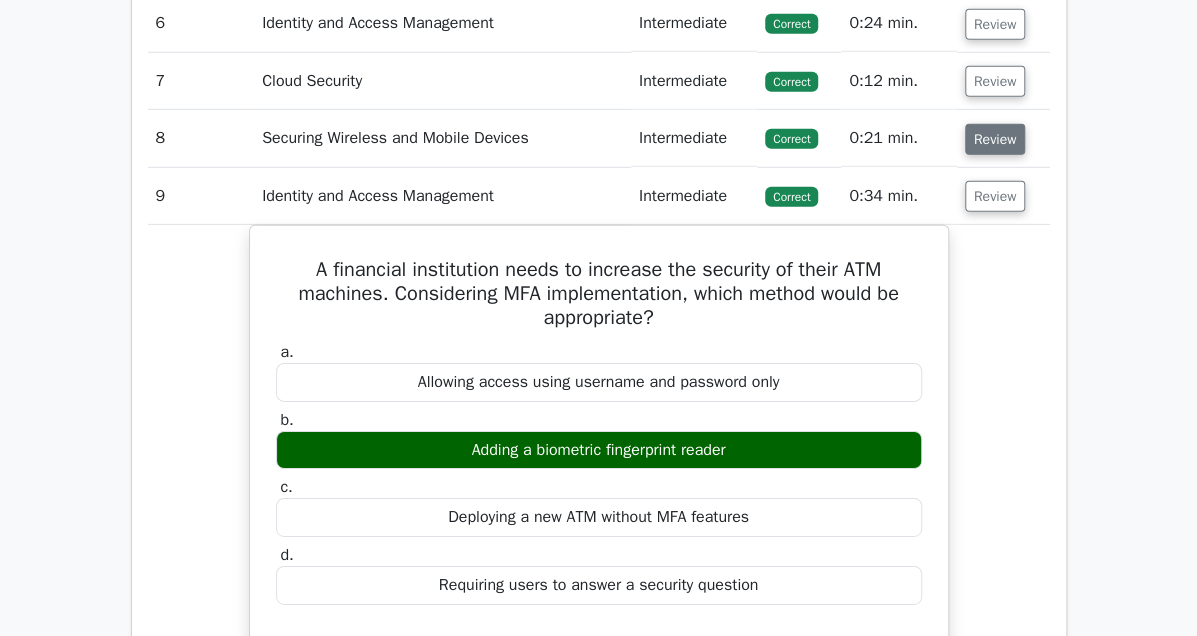 click on "Review" at bounding box center (995, 139) 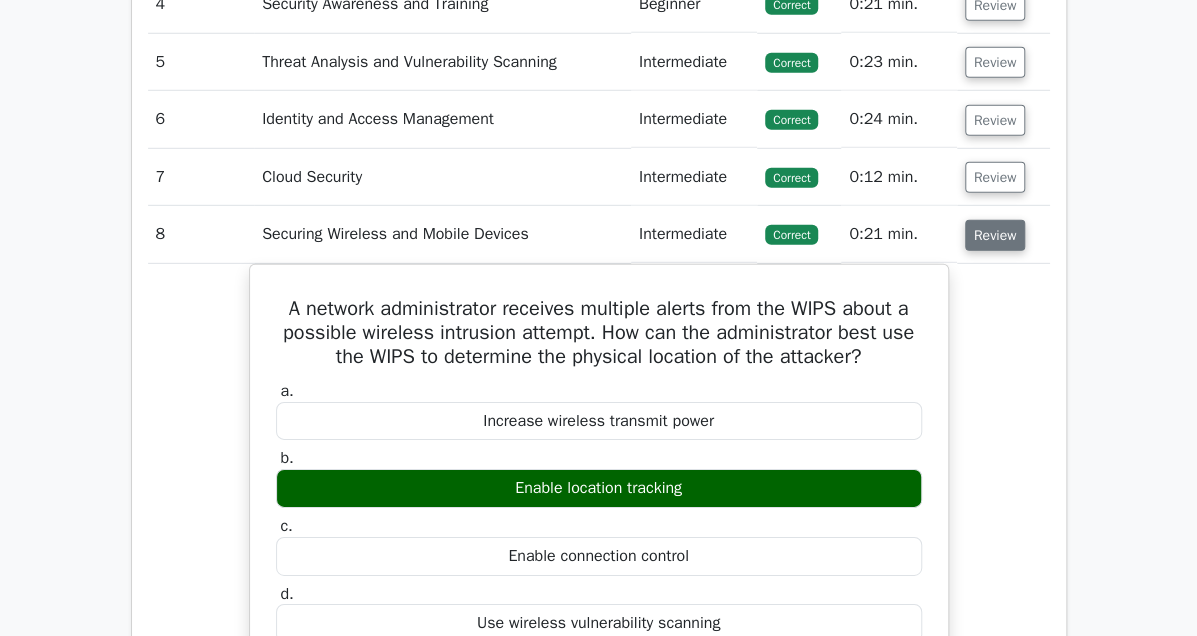 scroll, scrollTop: 2500, scrollLeft: 0, axis: vertical 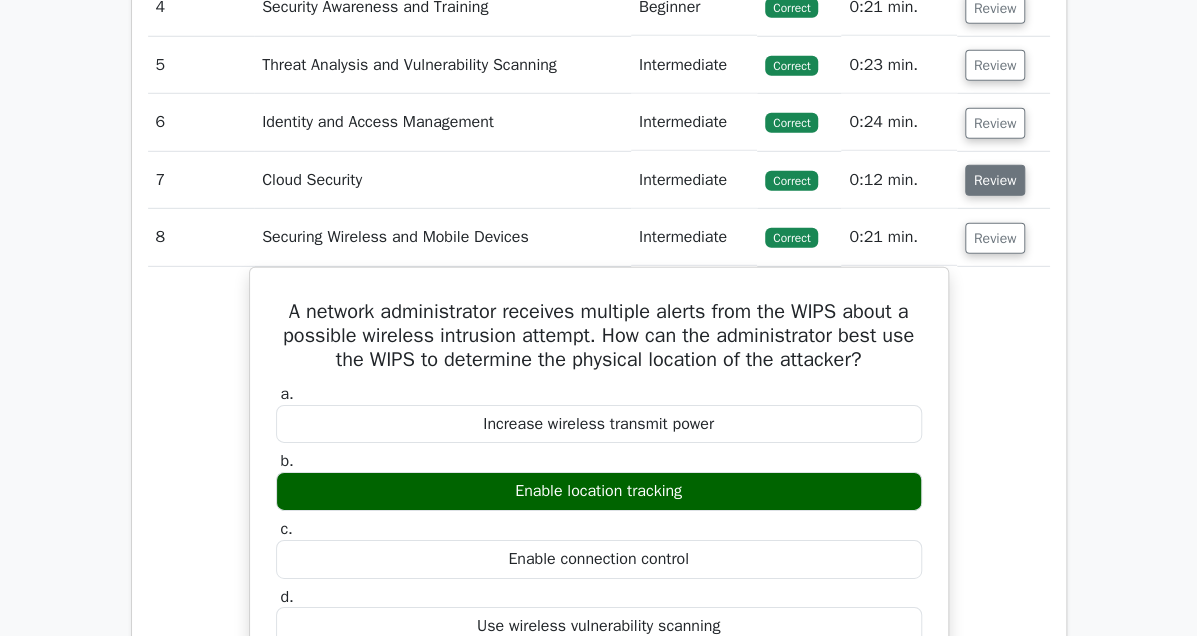 click on "Review" at bounding box center (995, 180) 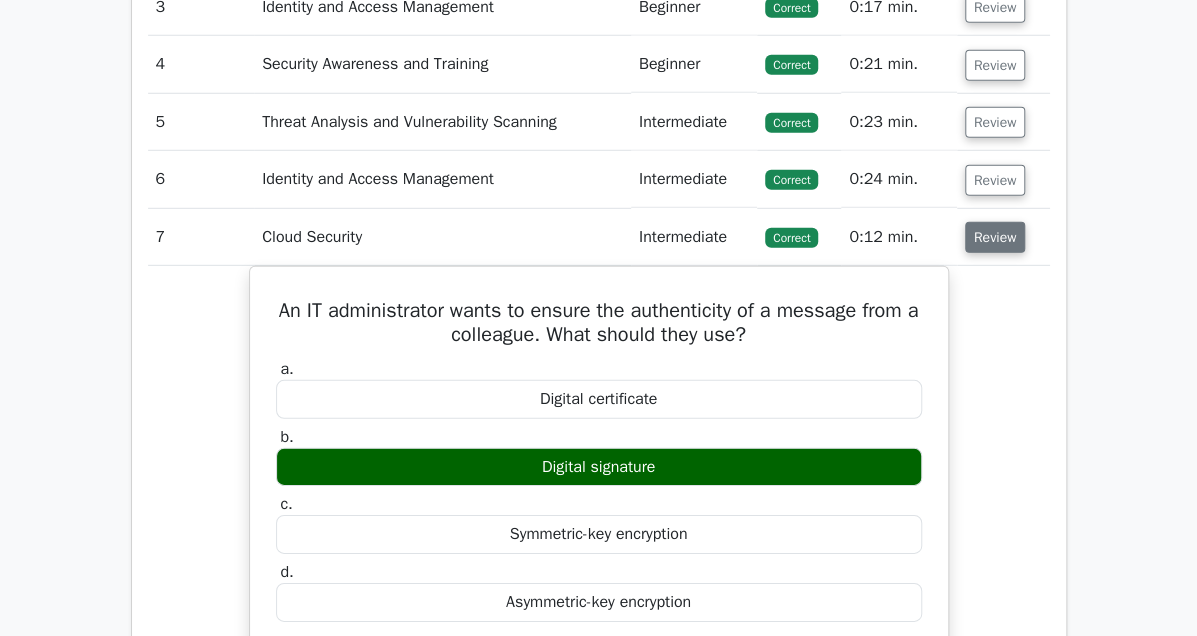 scroll, scrollTop: 2400, scrollLeft: 0, axis: vertical 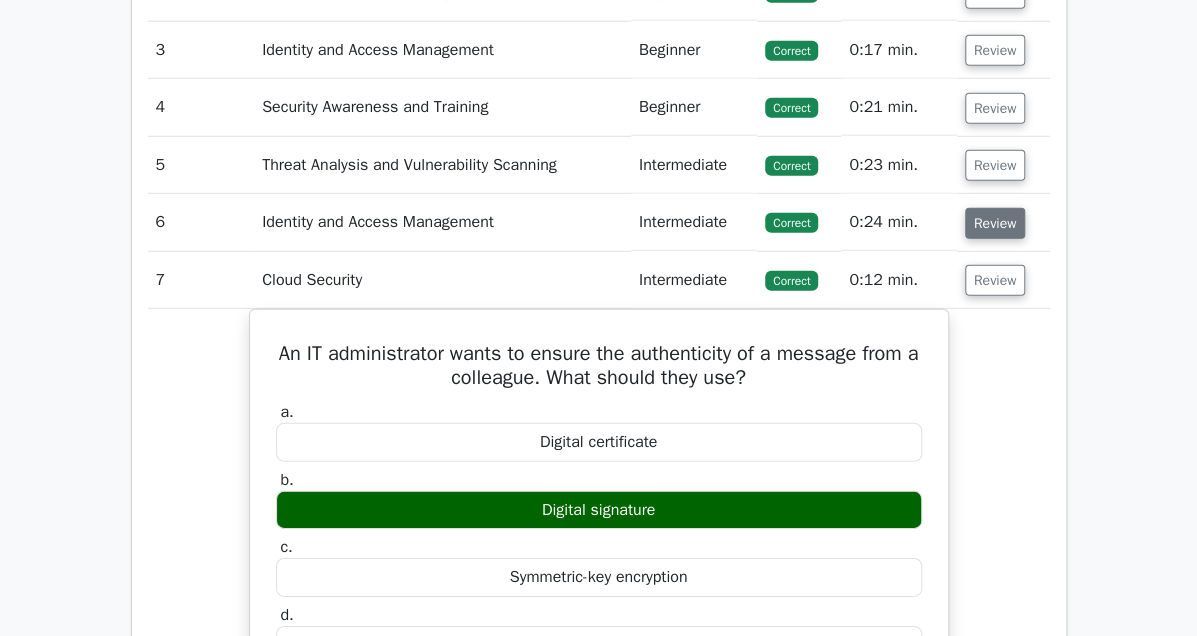click on "Review" at bounding box center [995, 223] 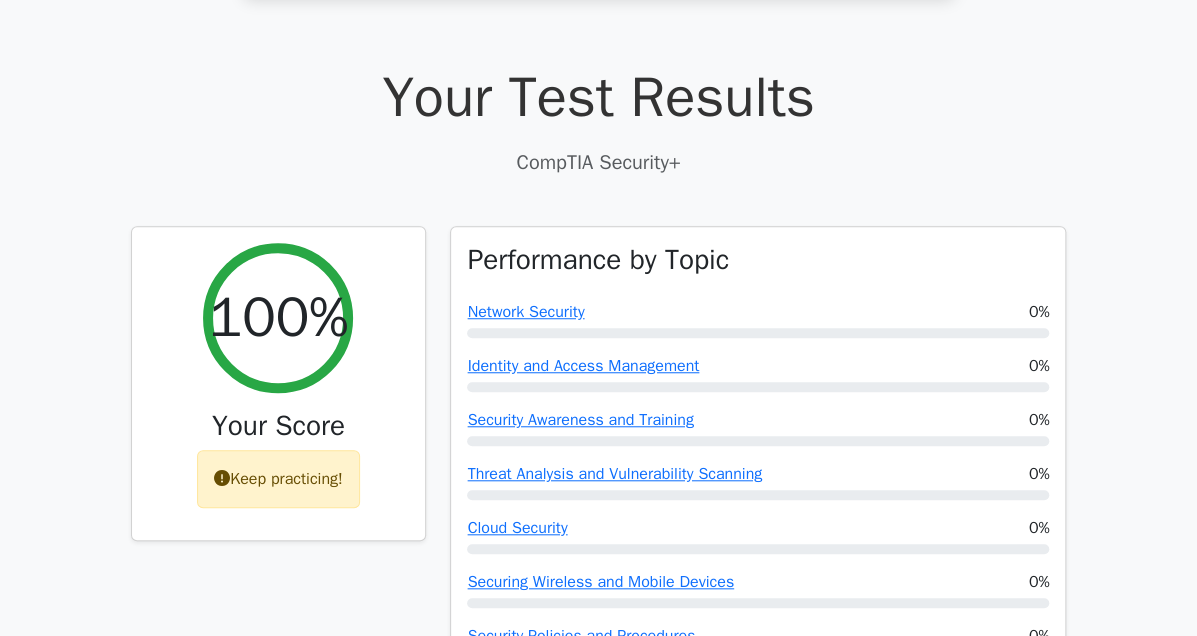 scroll, scrollTop: 499, scrollLeft: 0, axis: vertical 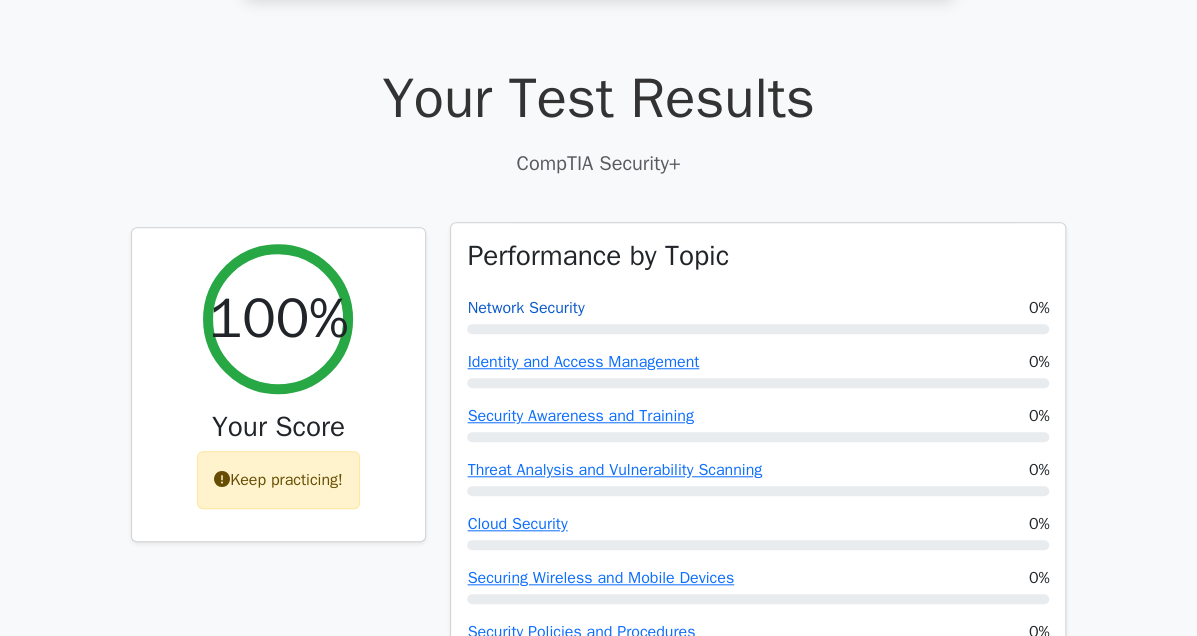 click on "Network Security" at bounding box center [525, 308] 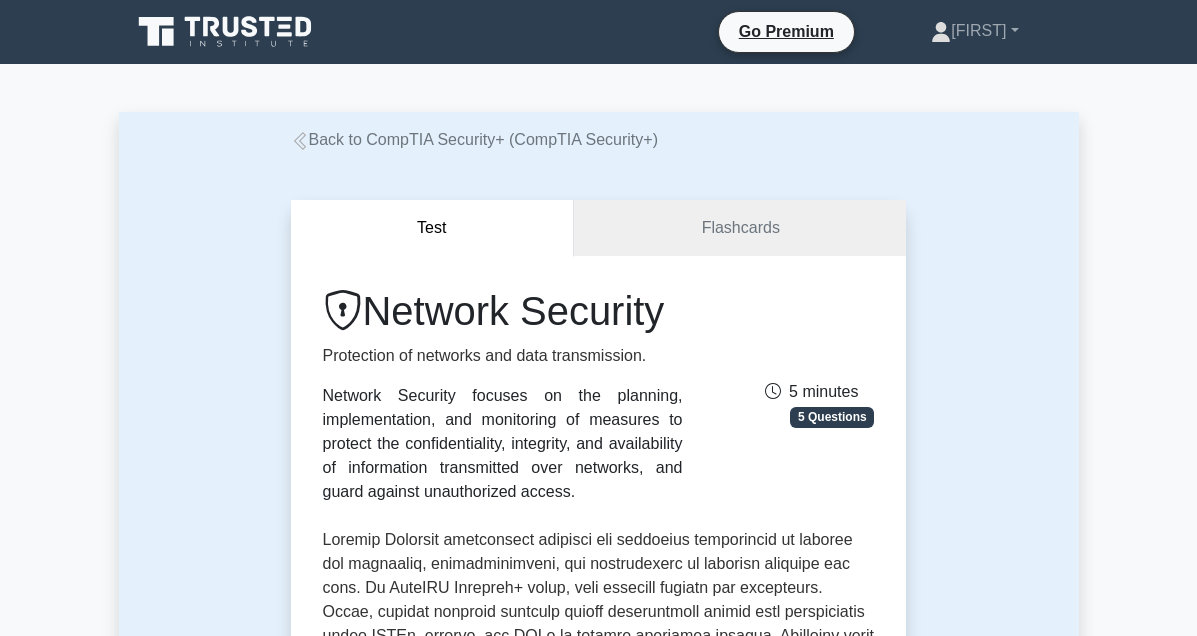 scroll, scrollTop: 399, scrollLeft: 0, axis: vertical 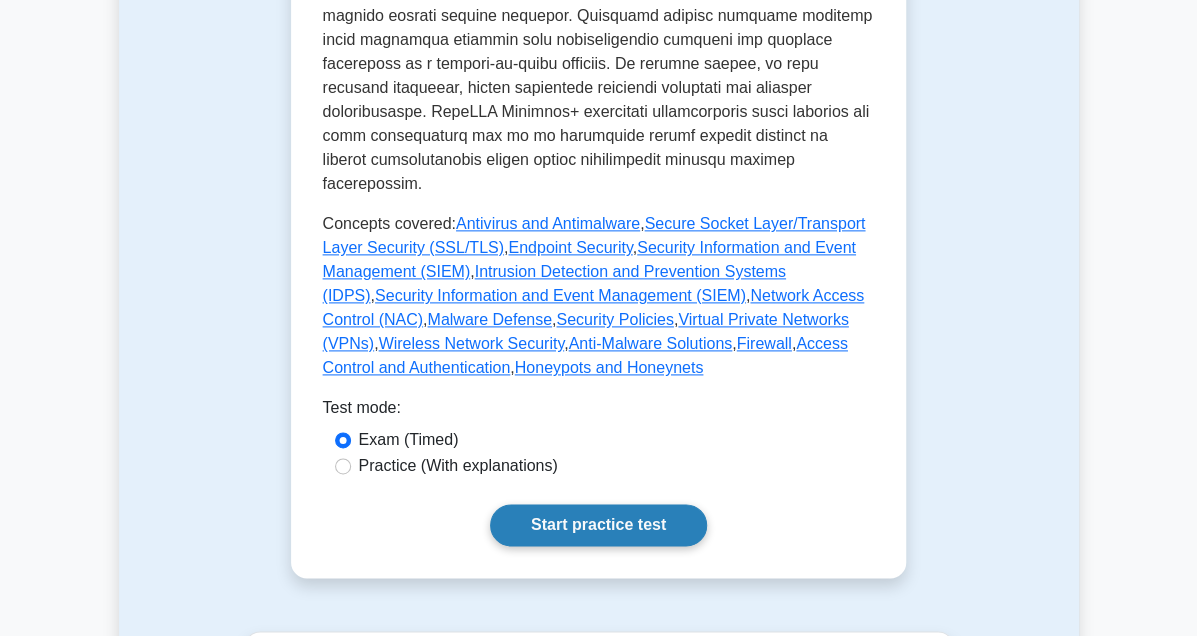 click on "Start practice test" at bounding box center (598, 525) 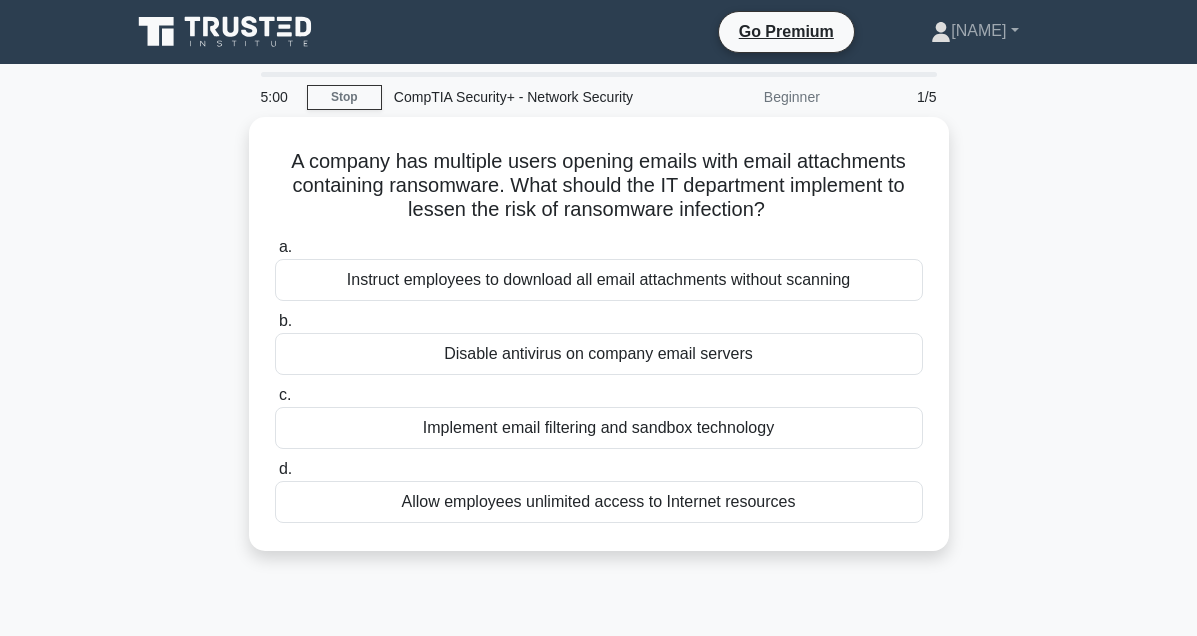 scroll, scrollTop: 0, scrollLeft: 0, axis: both 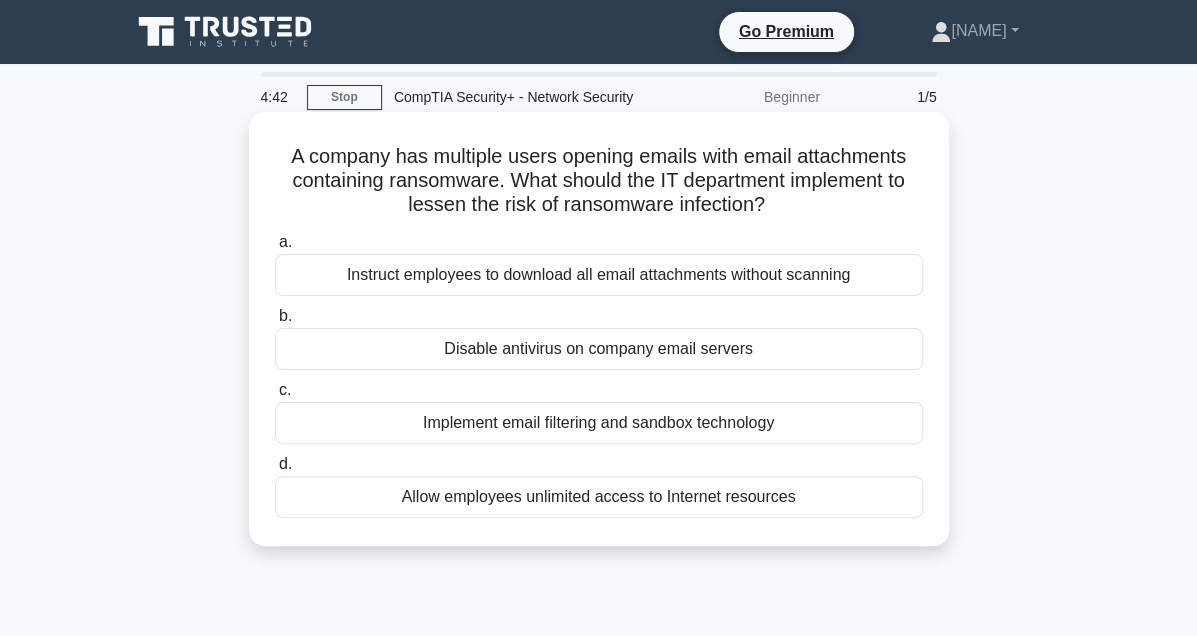 click on "Implement email filtering and sandbox technology" at bounding box center (599, 423) 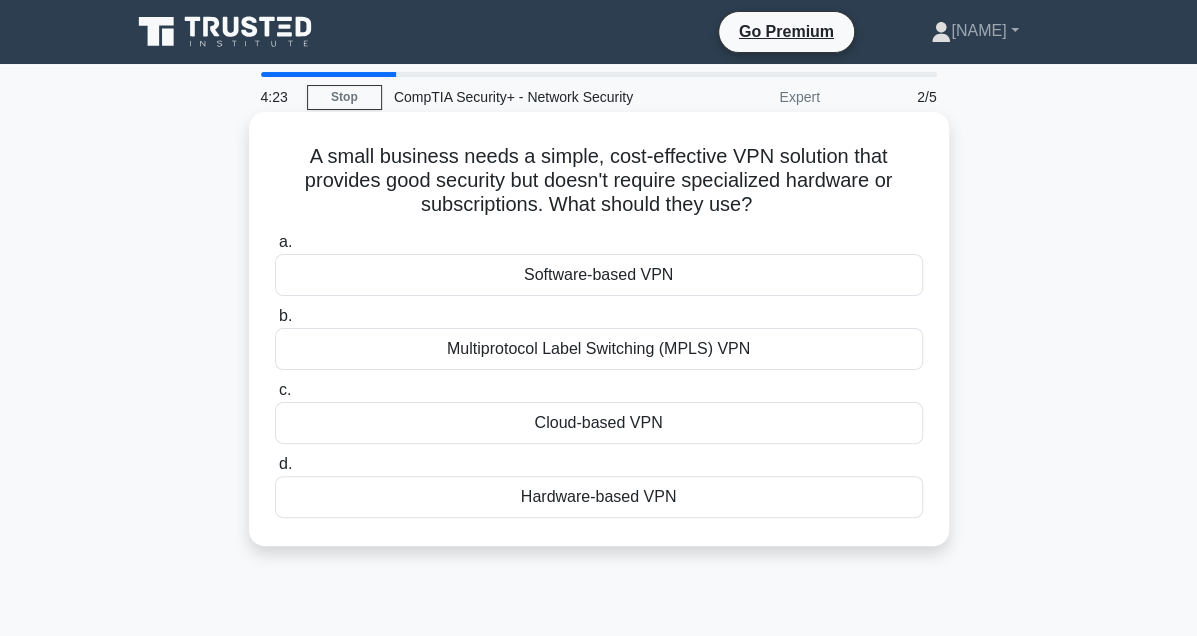 click on "Cloud-based VPN" at bounding box center [599, 423] 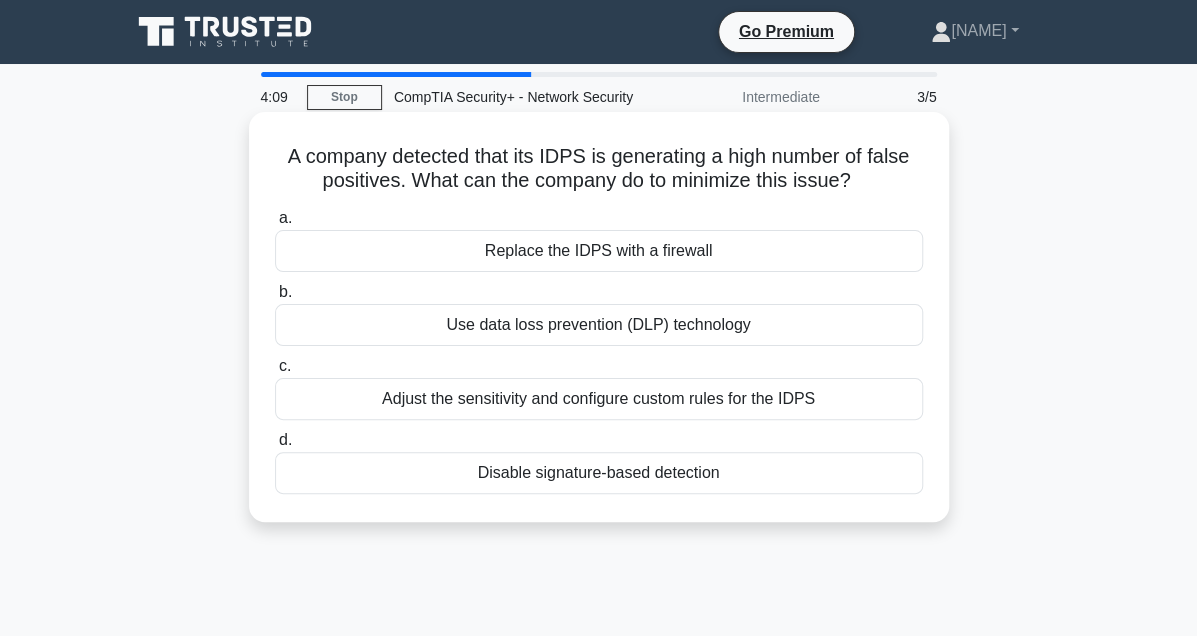 click on "Adjust the sensitivity and configure custom rules for the IDPS" at bounding box center (599, 399) 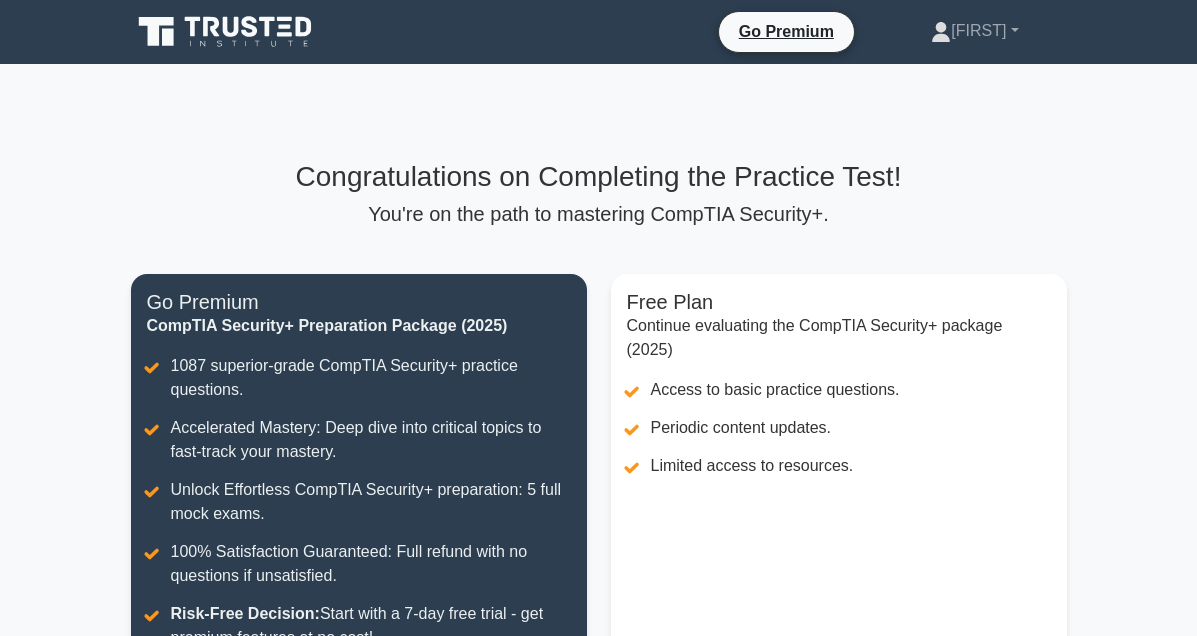 scroll, scrollTop: 0, scrollLeft: 0, axis: both 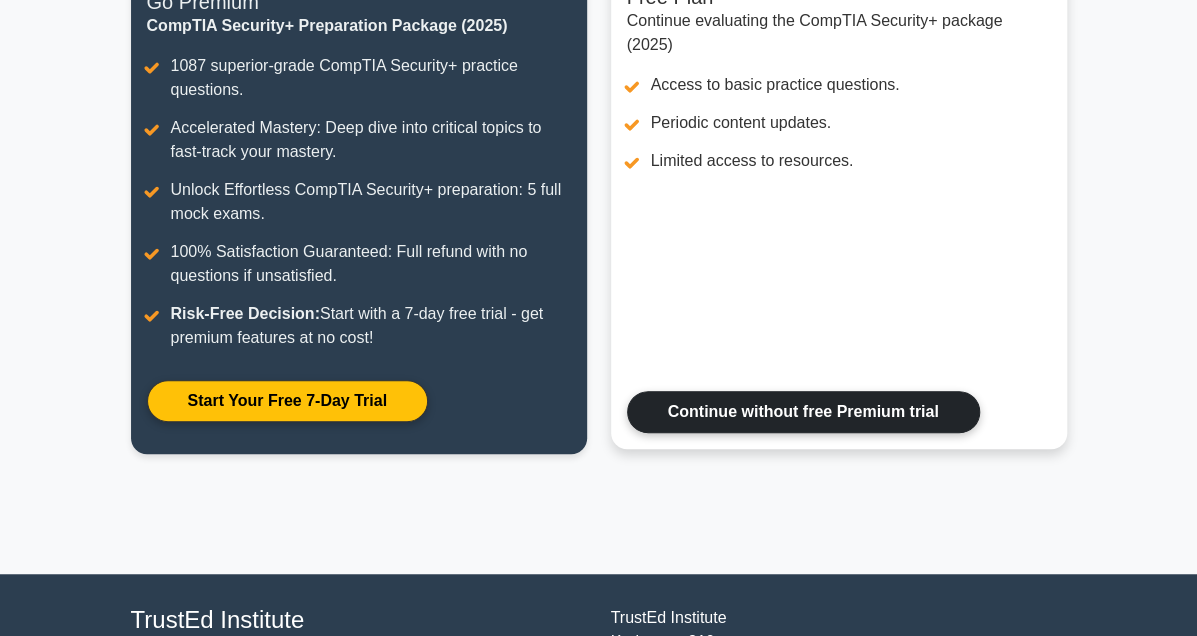 click on "Continue without free Premium trial" at bounding box center (803, 412) 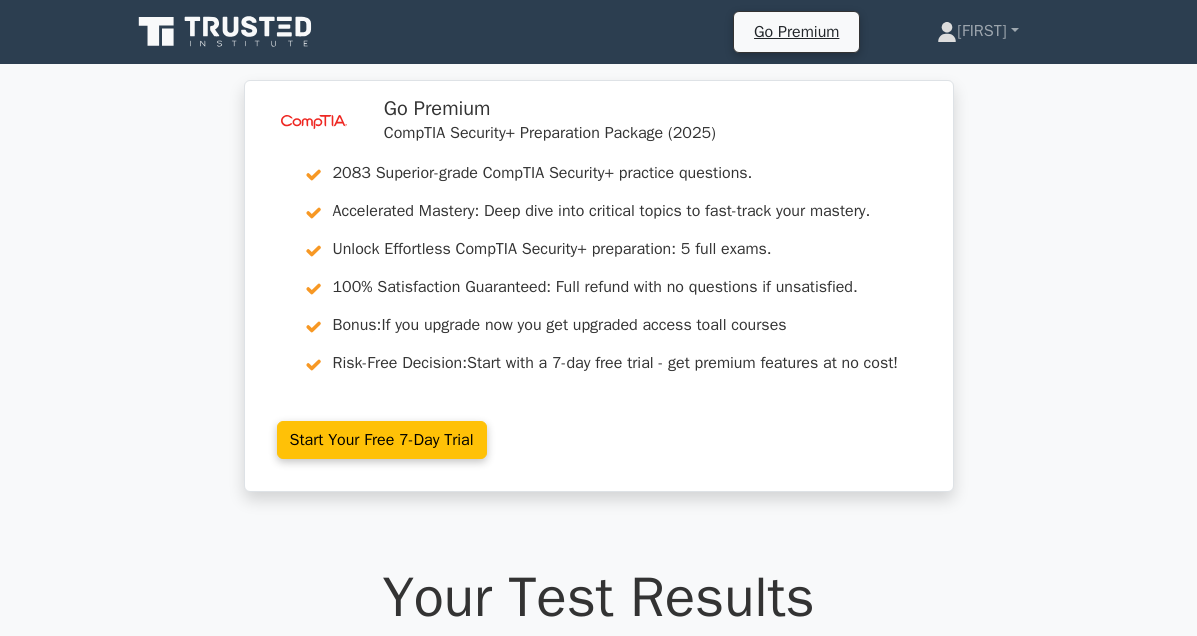 scroll, scrollTop: 0, scrollLeft: 0, axis: both 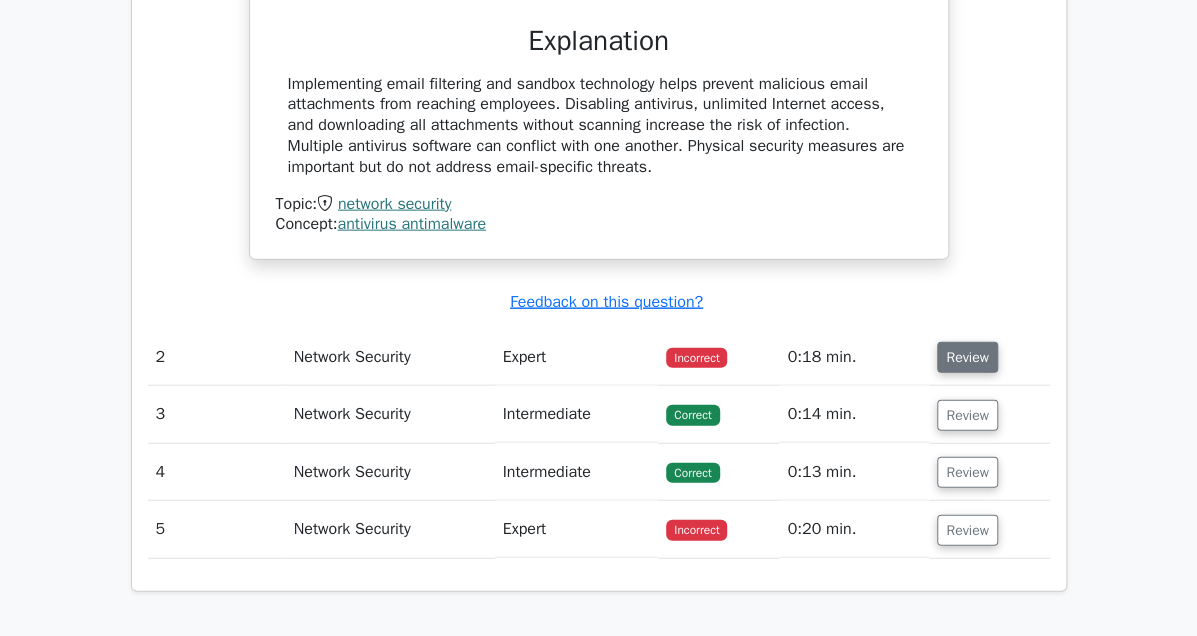 click on "Review" at bounding box center [967, 357] 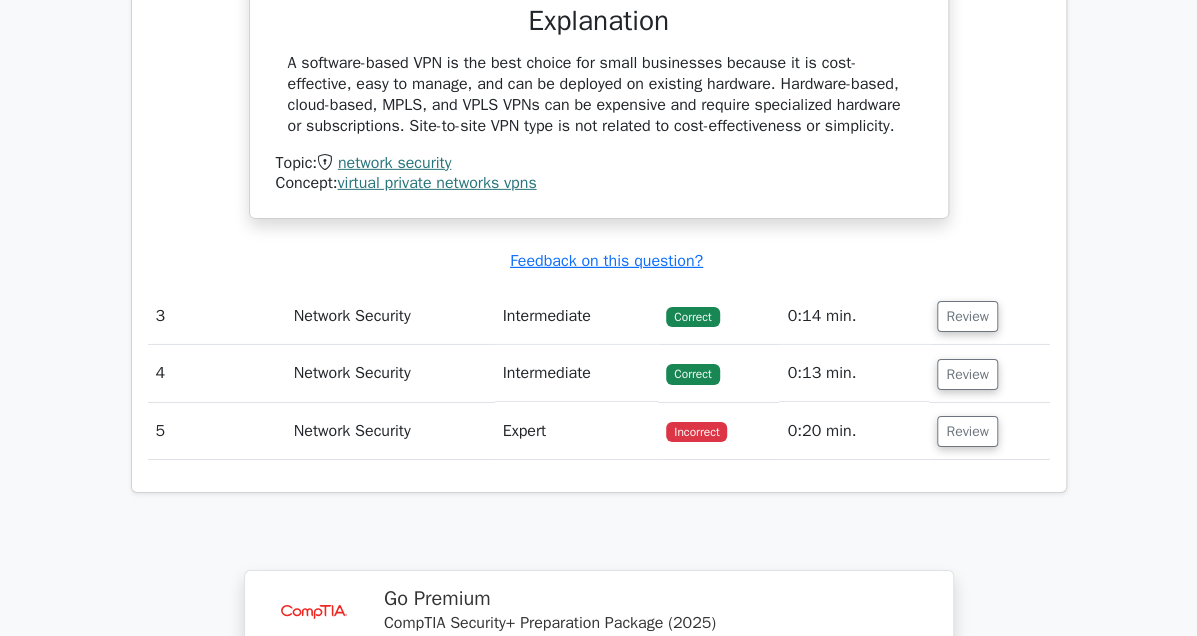 scroll, scrollTop: 2699, scrollLeft: 0, axis: vertical 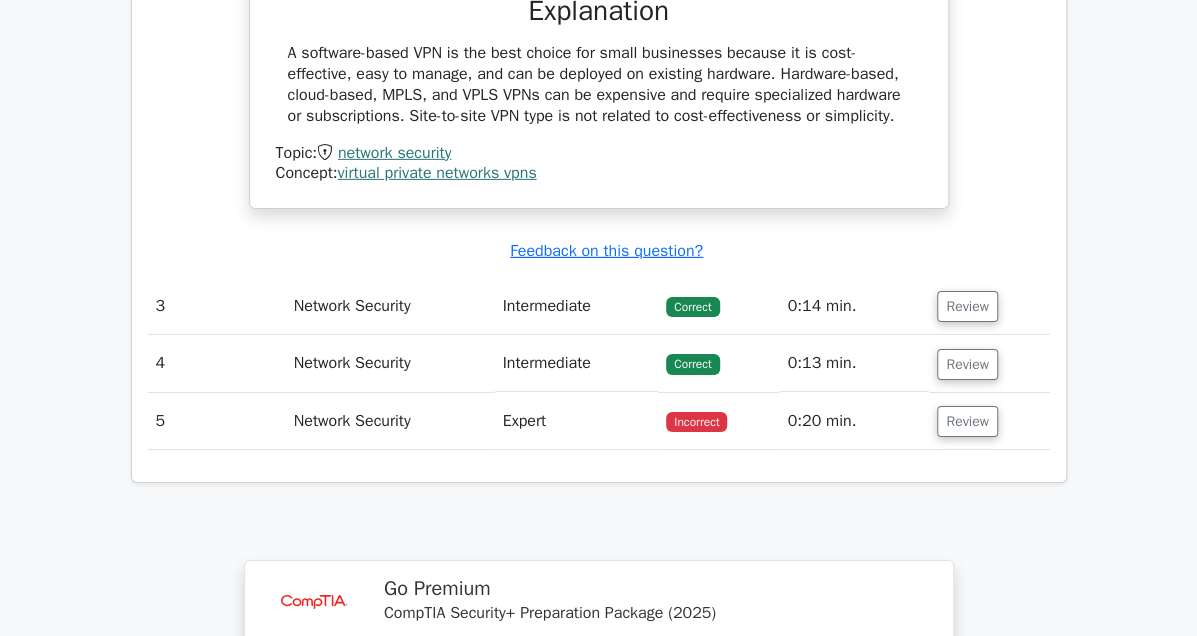click on "Review" at bounding box center (989, 421) 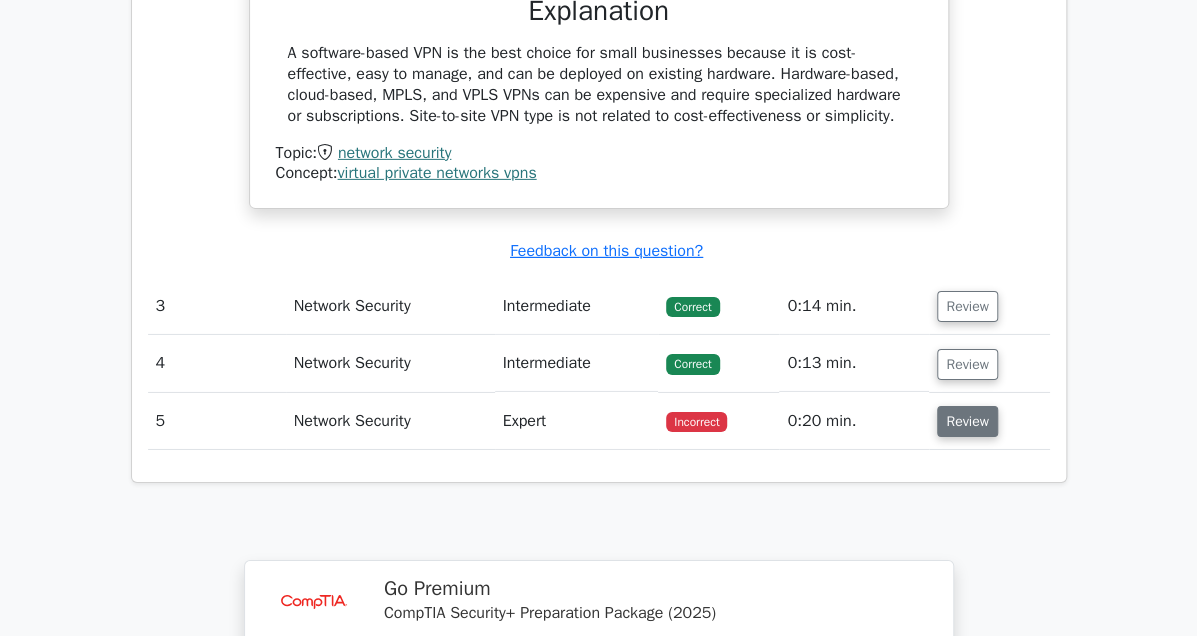 click on "Review" at bounding box center [967, 421] 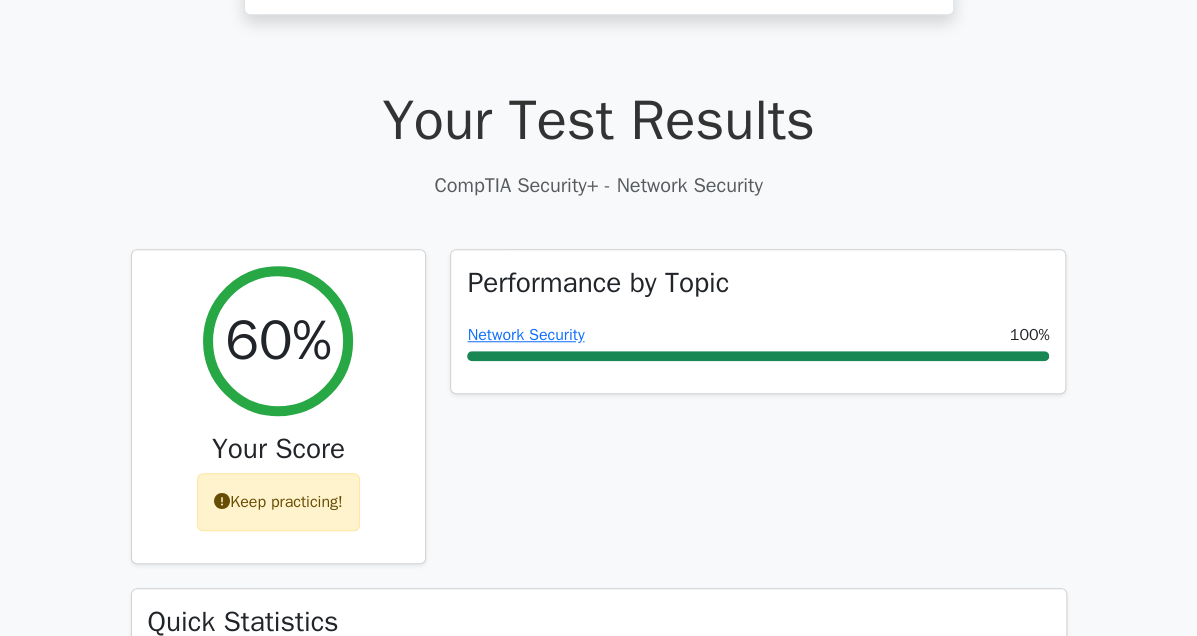 scroll, scrollTop: 499, scrollLeft: 0, axis: vertical 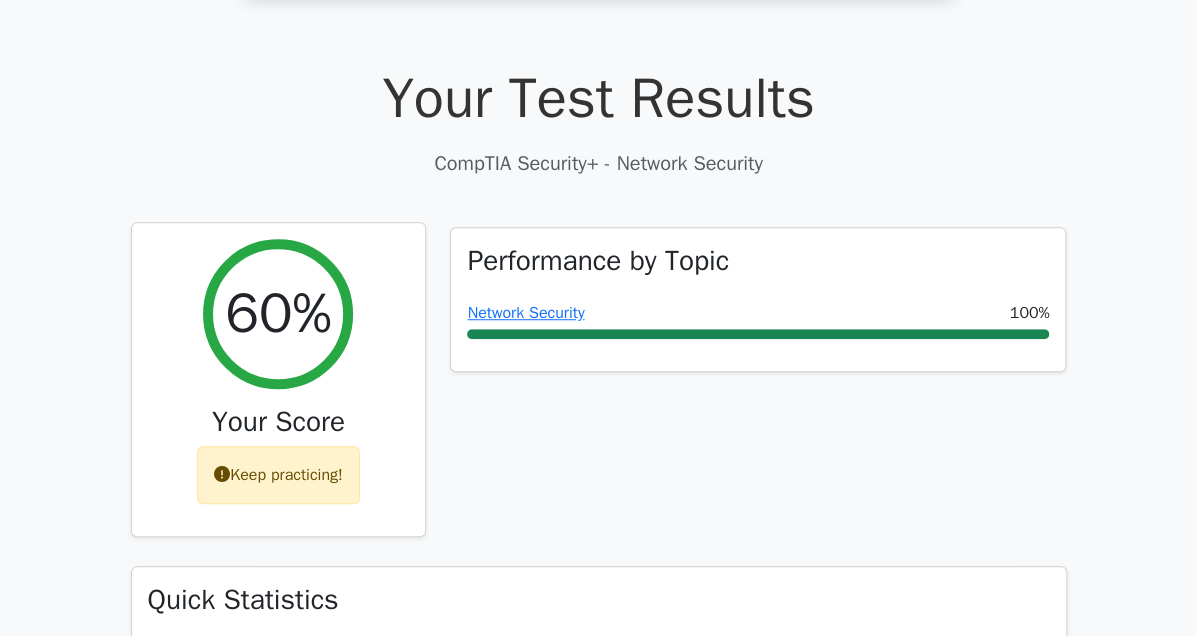 click on "Keep practicing!" at bounding box center (278, 475) 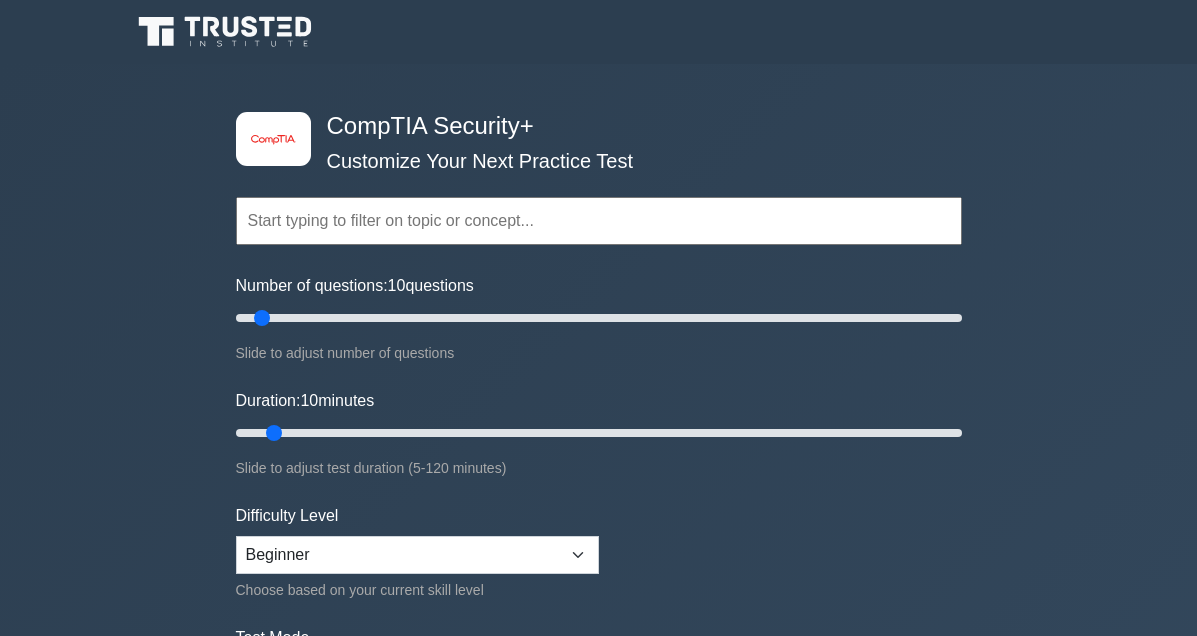 scroll, scrollTop: 0, scrollLeft: 0, axis: both 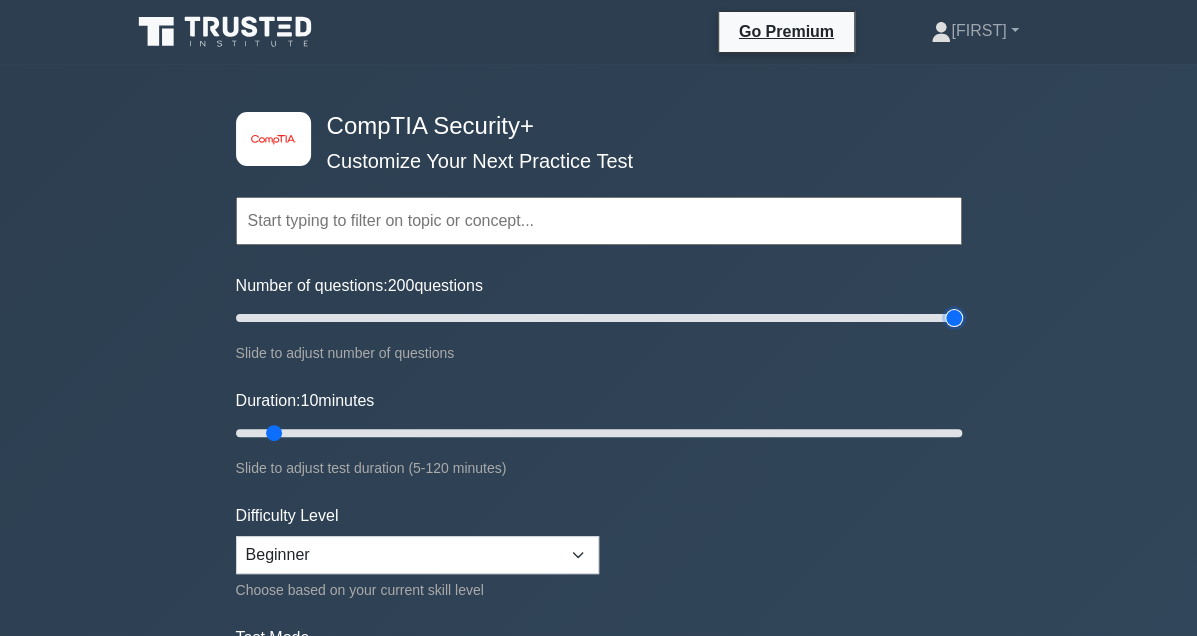 drag, startPoint x: 263, startPoint y: 318, endPoint x: 1055, endPoint y: 350, distance: 792.6462 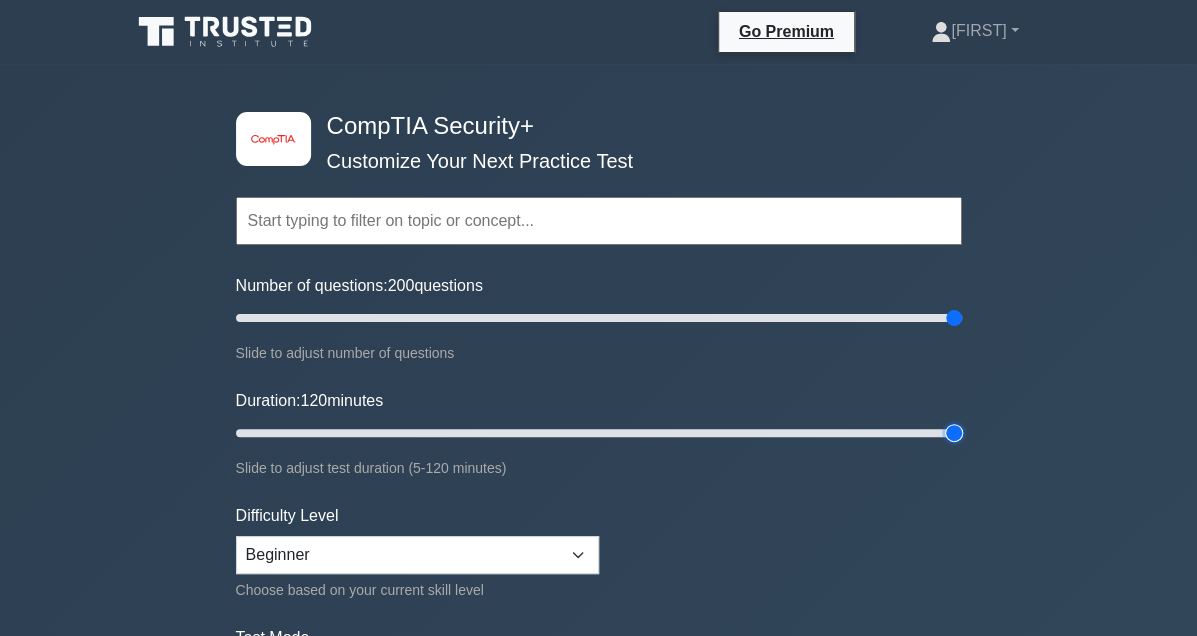 drag, startPoint x: 277, startPoint y: 434, endPoint x: 1150, endPoint y: 437, distance: 873.0051 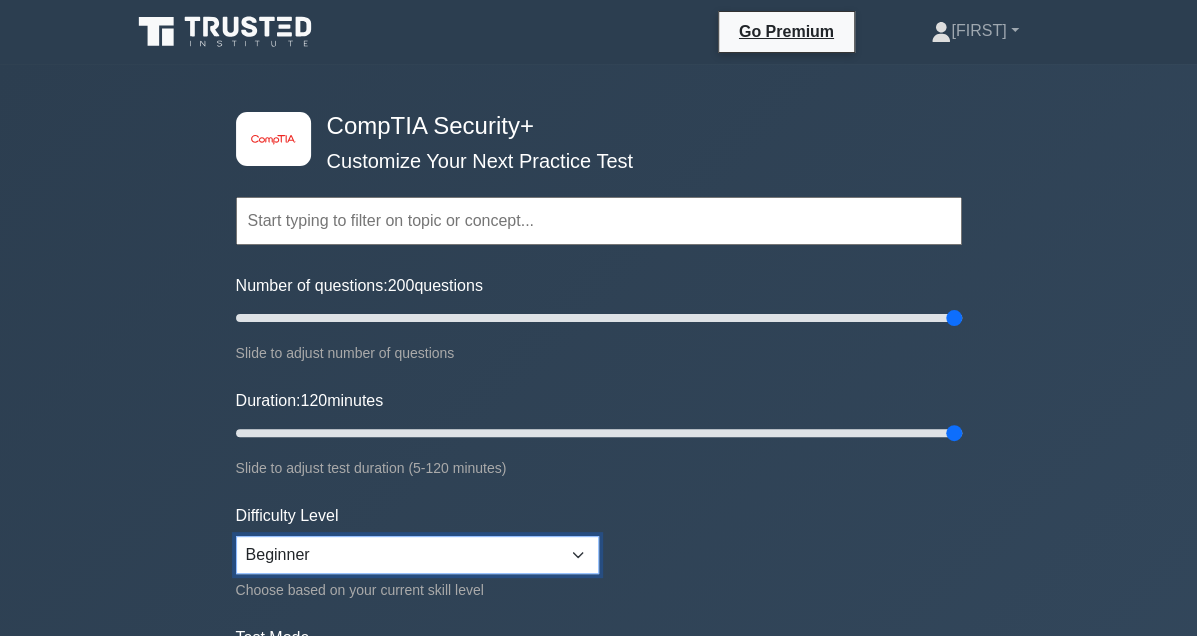click on "Beginner
Intermediate
Expert" at bounding box center [417, 555] 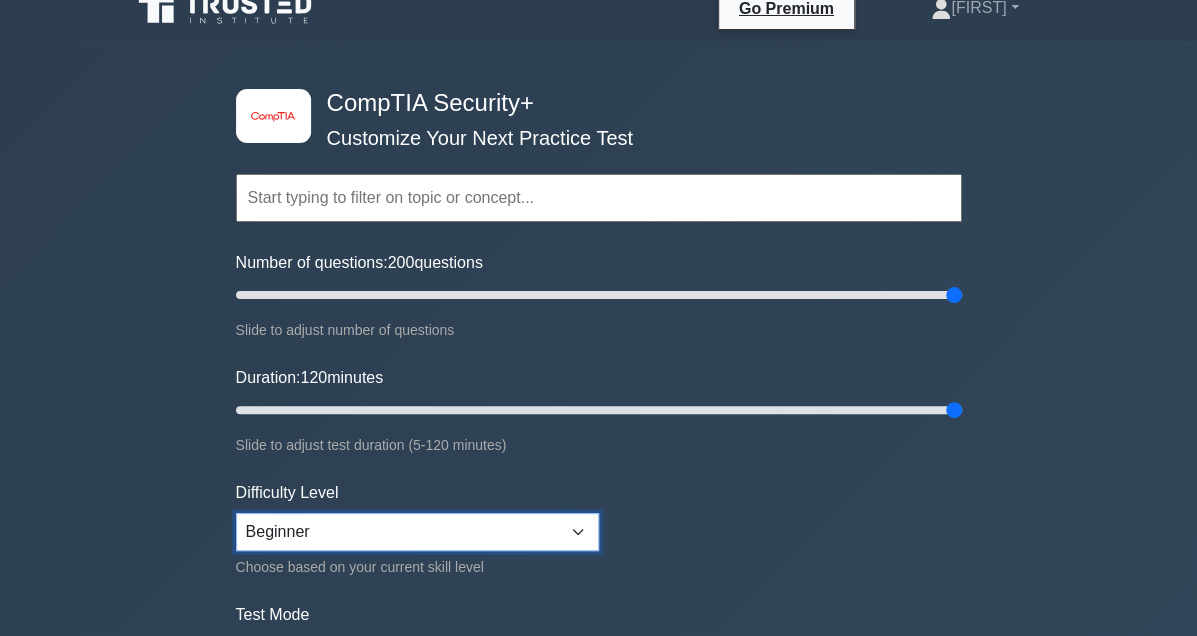 scroll, scrollTop: 99, scrollLeft: 0, axis: vertical 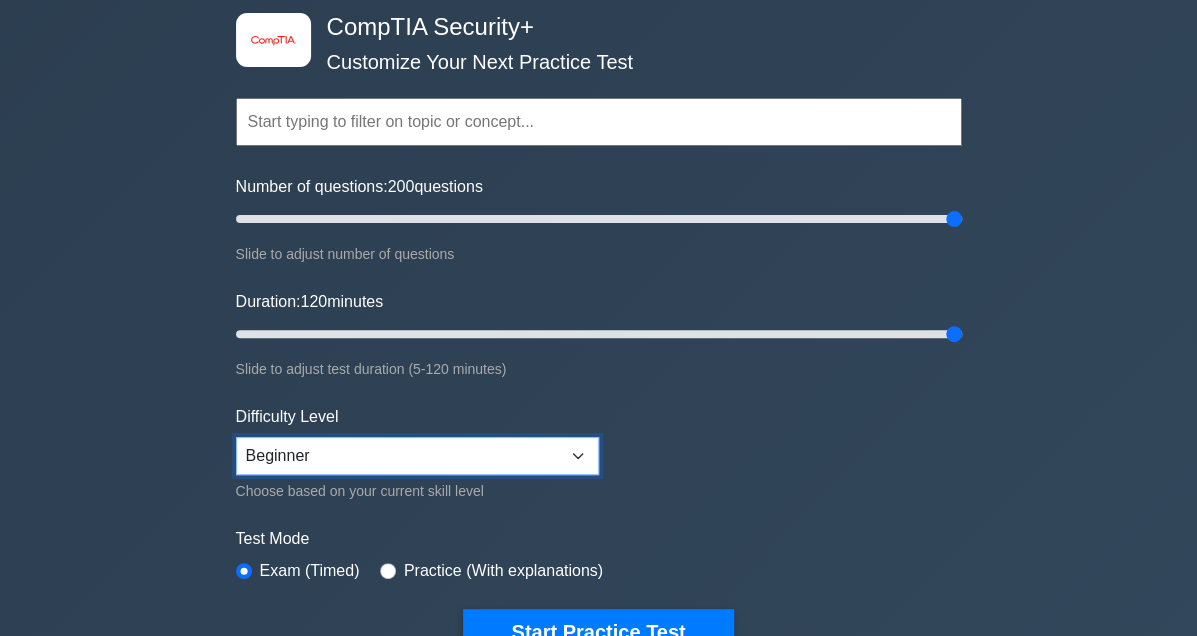 click on "Beginner
Intermediate
Expert" at bounding box center (417, 456) 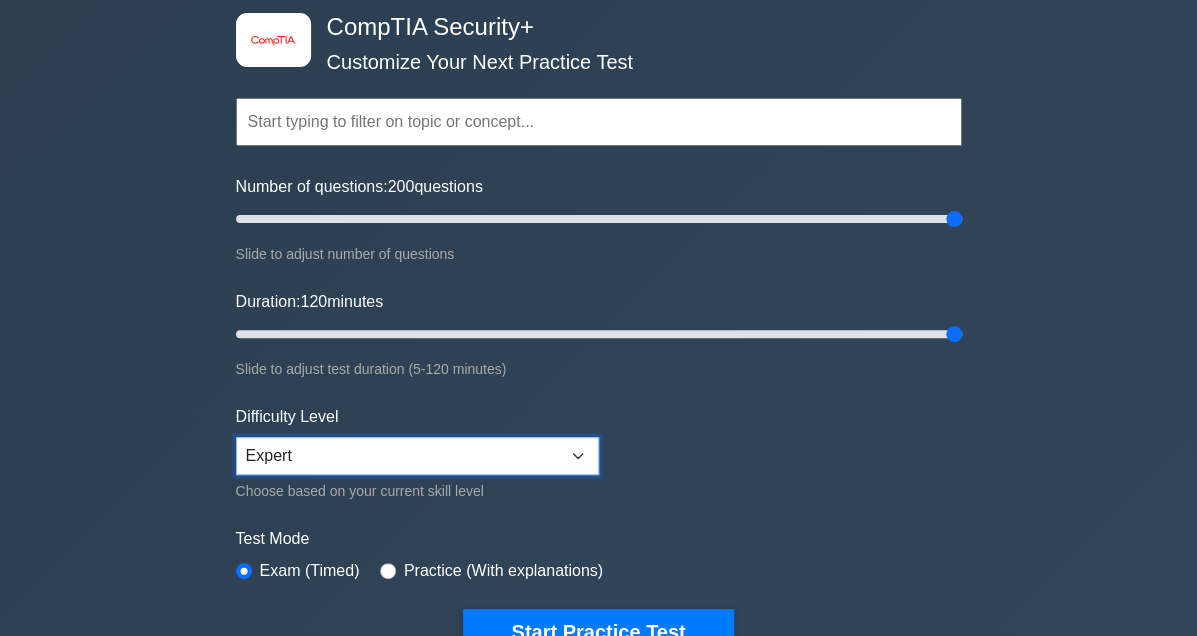 click on "Beginner
Intermediate
Expert" at bounding box center (417, 456) 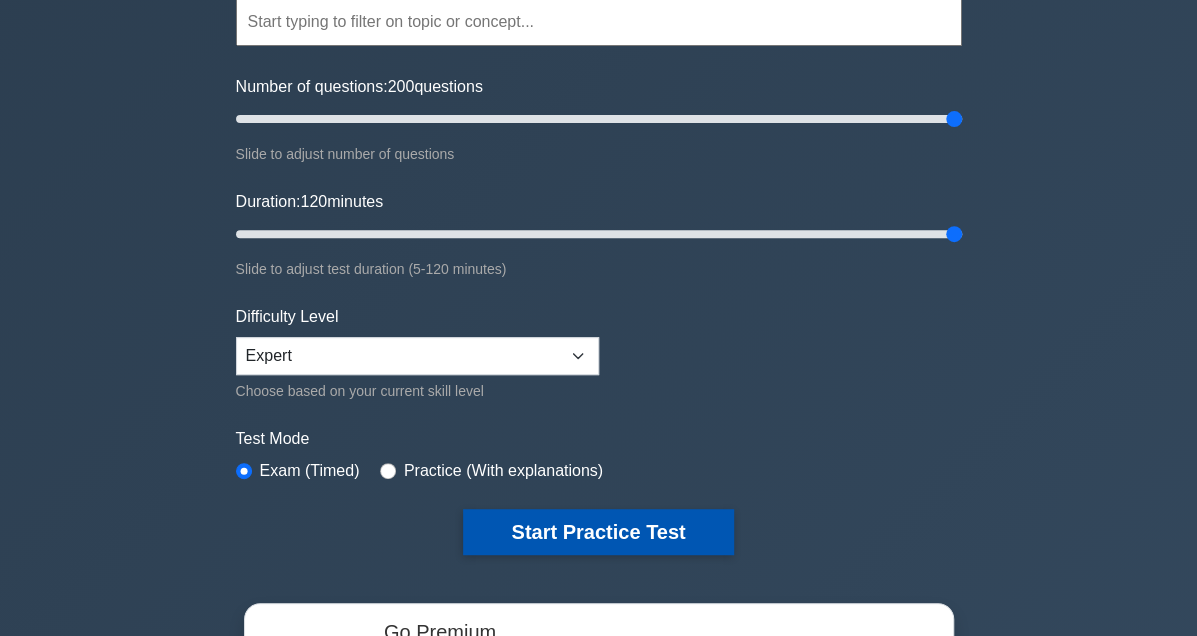 click on "Start Practice Test" at bounding box center (598, 532) 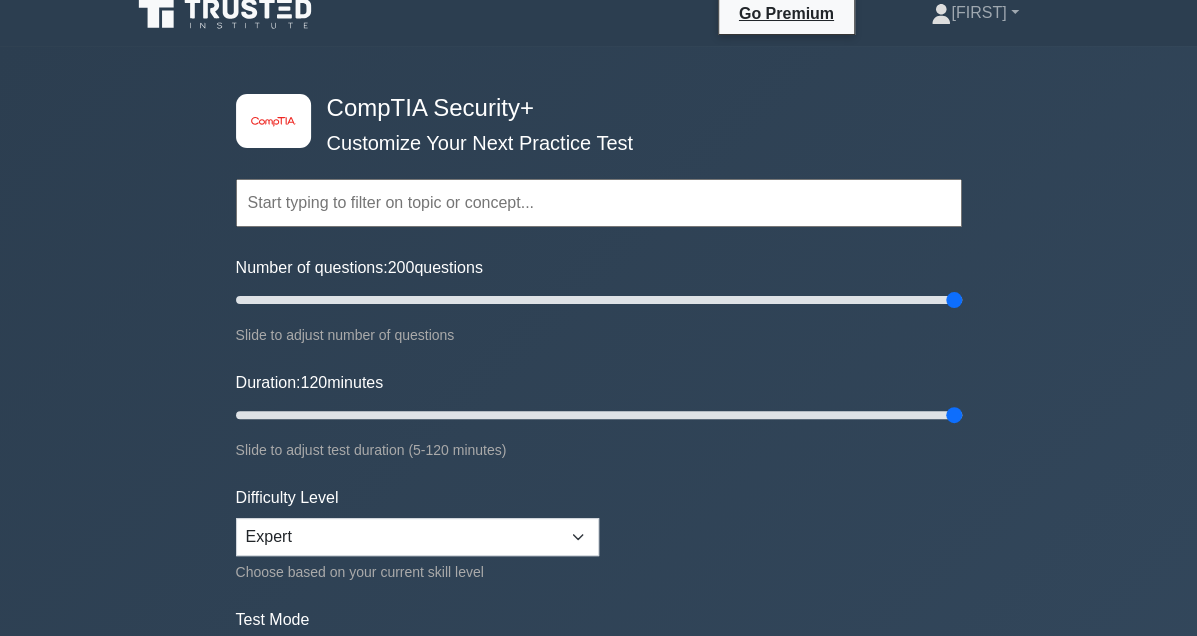 scroll, scrollTop: 0, scrollLeft: 0, axis: both 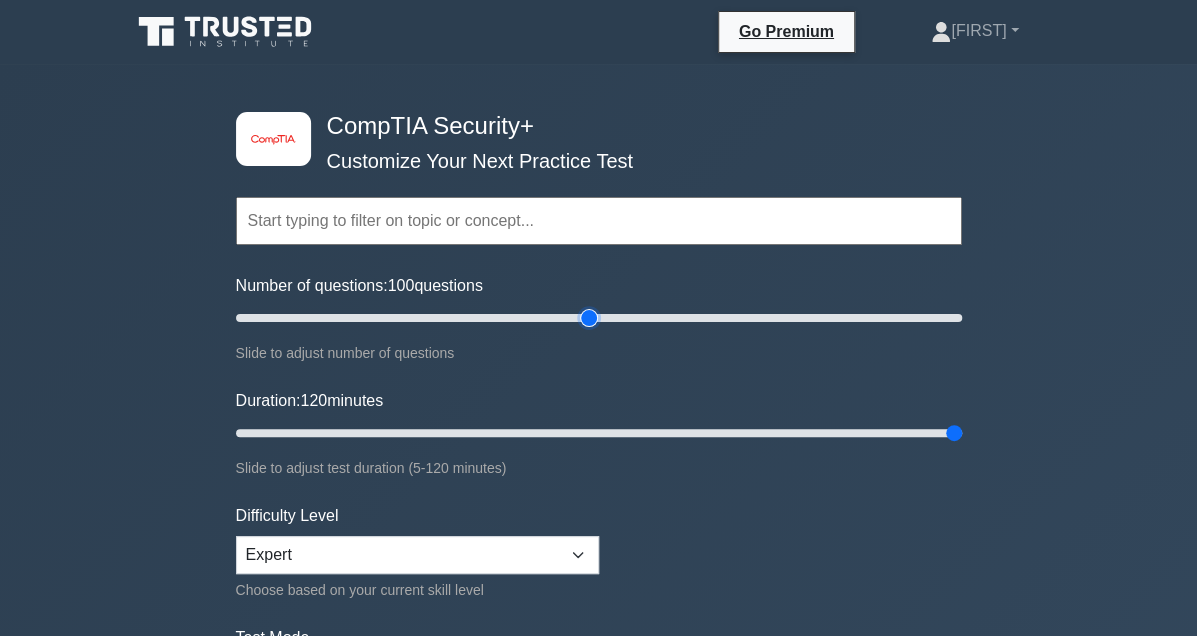 drag, startPoint x: 948, startPoint y: 319, endPoint x: 596, endPoint y: 343, distance: 352.81723 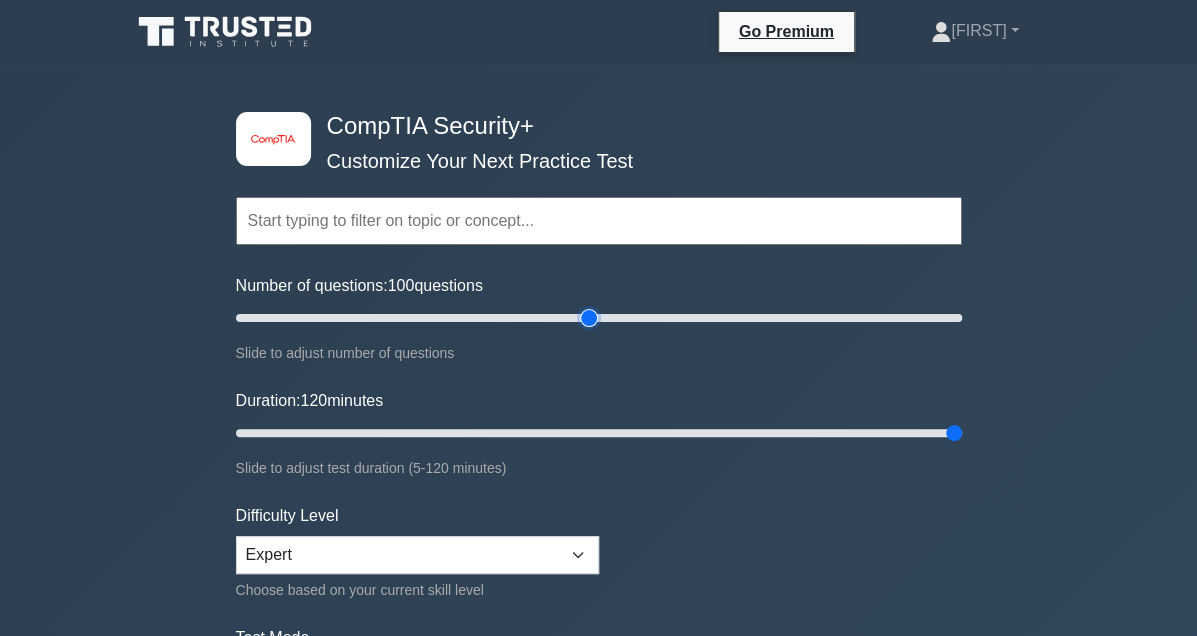 click on "Number of questions:  100  questions" at bounding box center [599, 318] 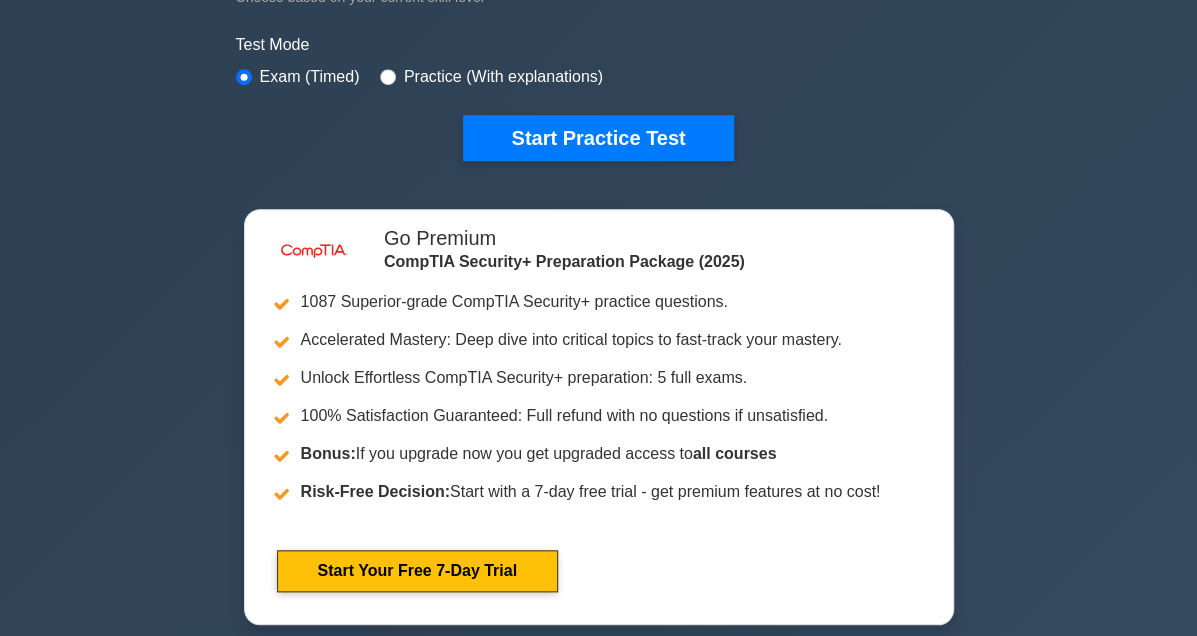 scroll, scrollTop: 600, scrollLeft: 0, axis: vertical 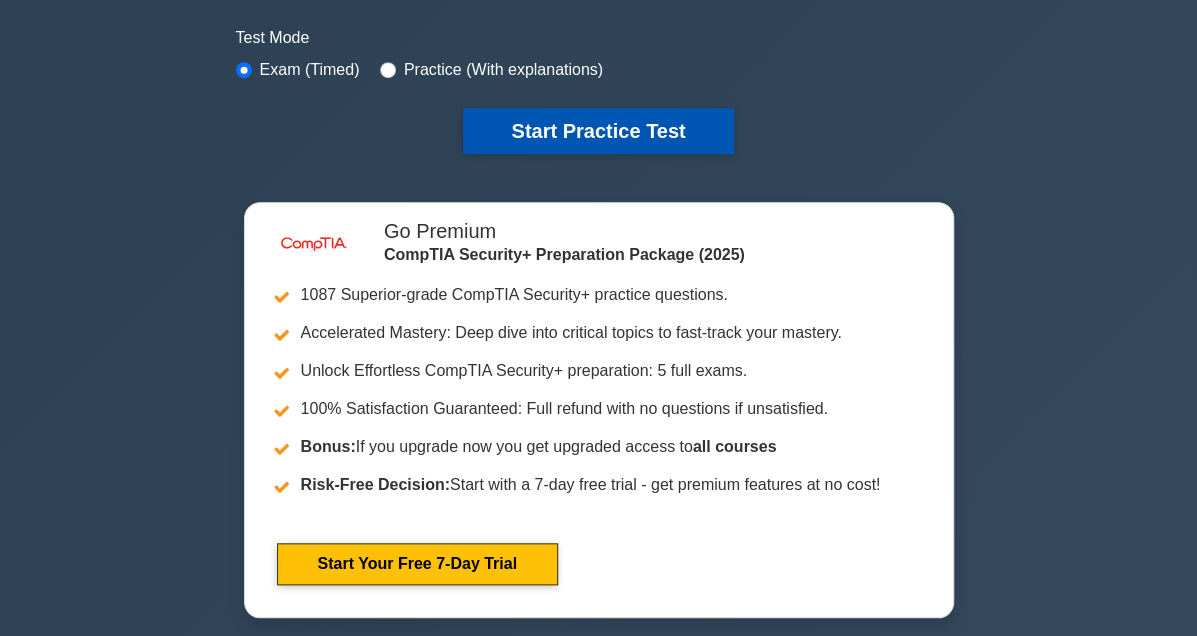 click on "Start Practice Test" at bounding box center [598, 131] 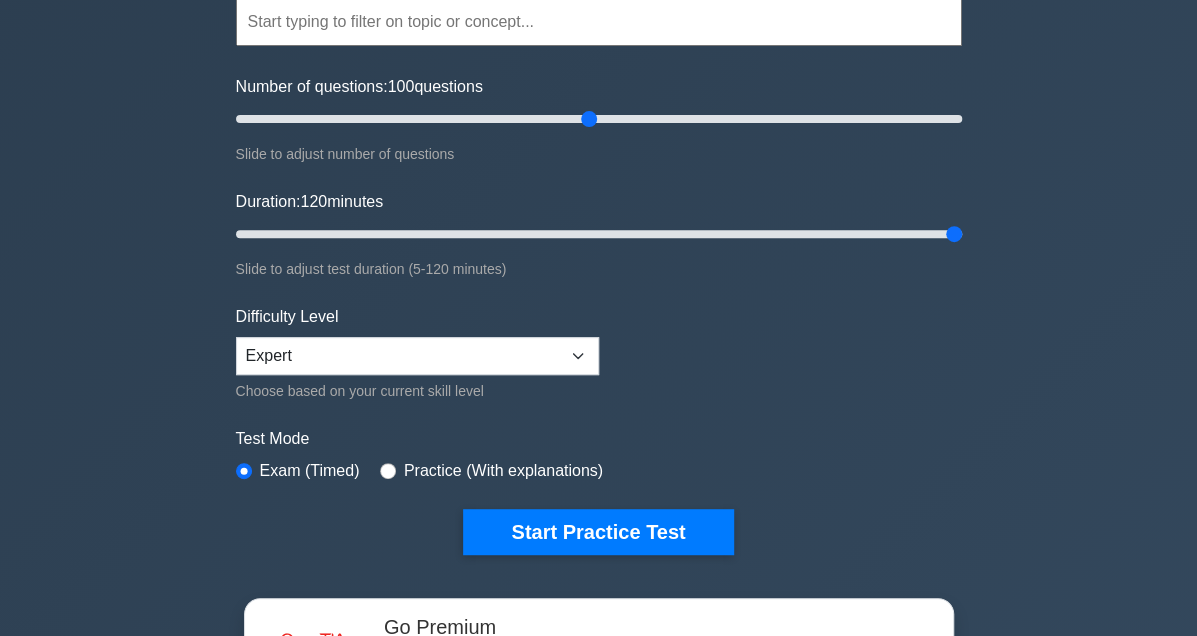 scroll, scrollTop: 0, scrollLeft: 0, axis: both 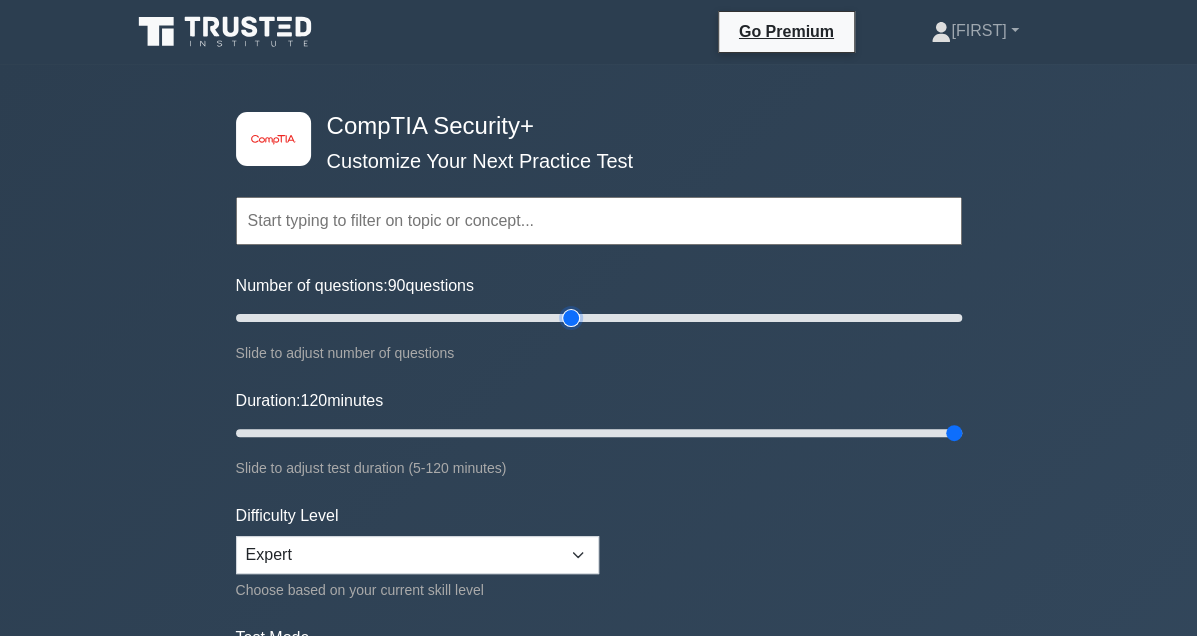 type on "100" 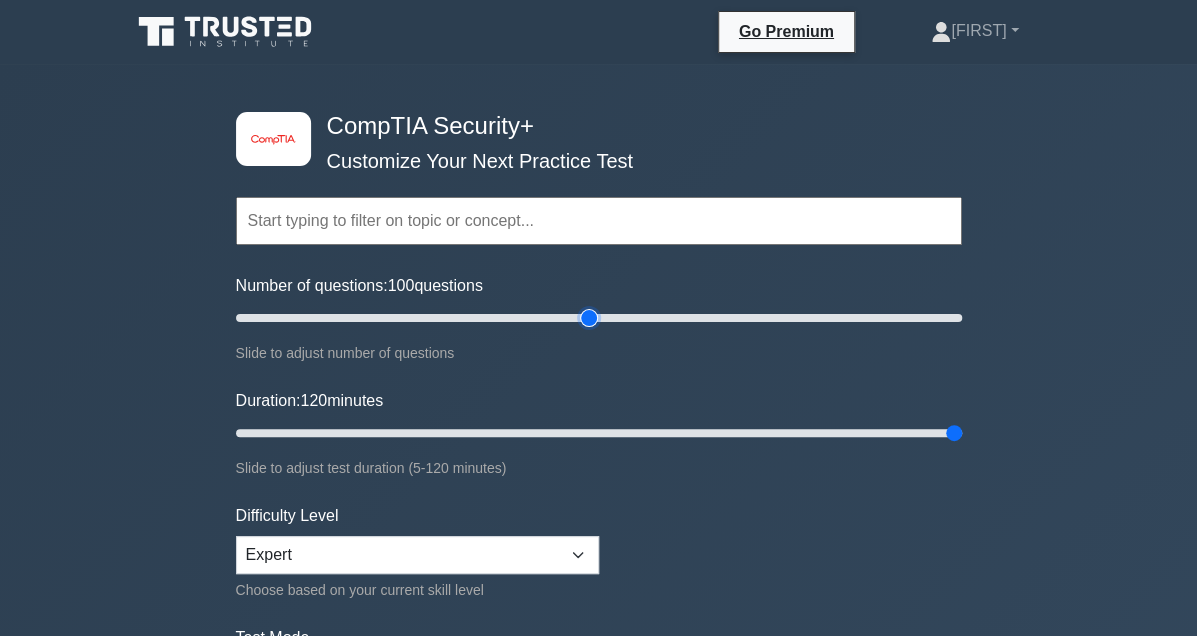 click on "Number of questions:  100  questions" at bounding box center (599, 318) 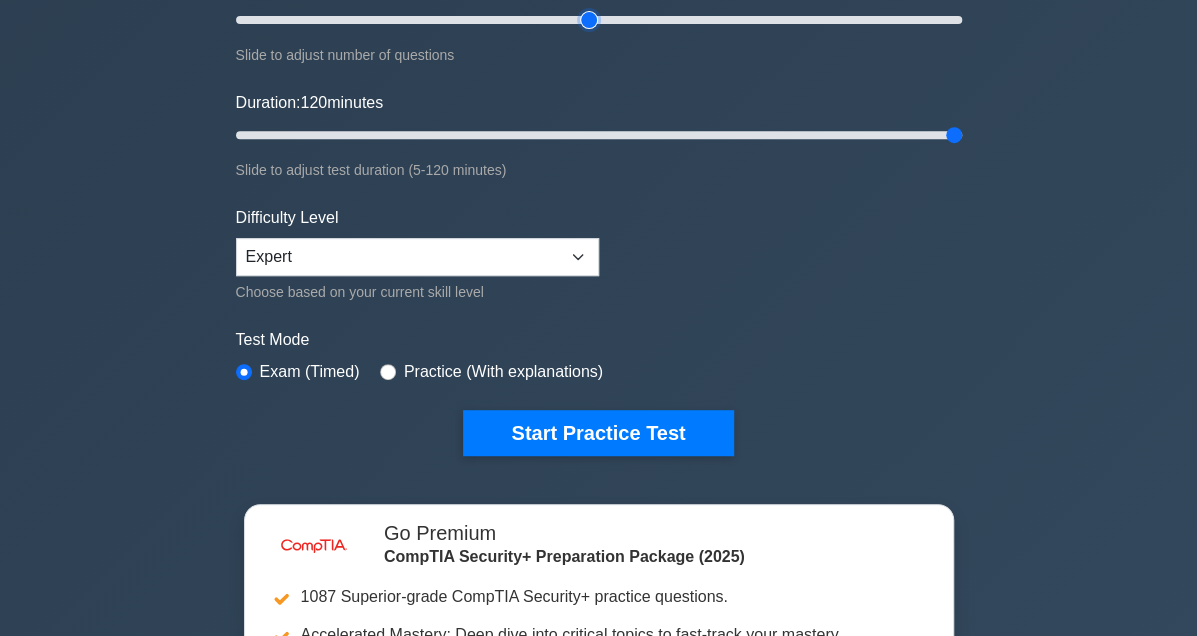 scroll, scrollTop: 300, scrollLeft: 0, axis: vertical 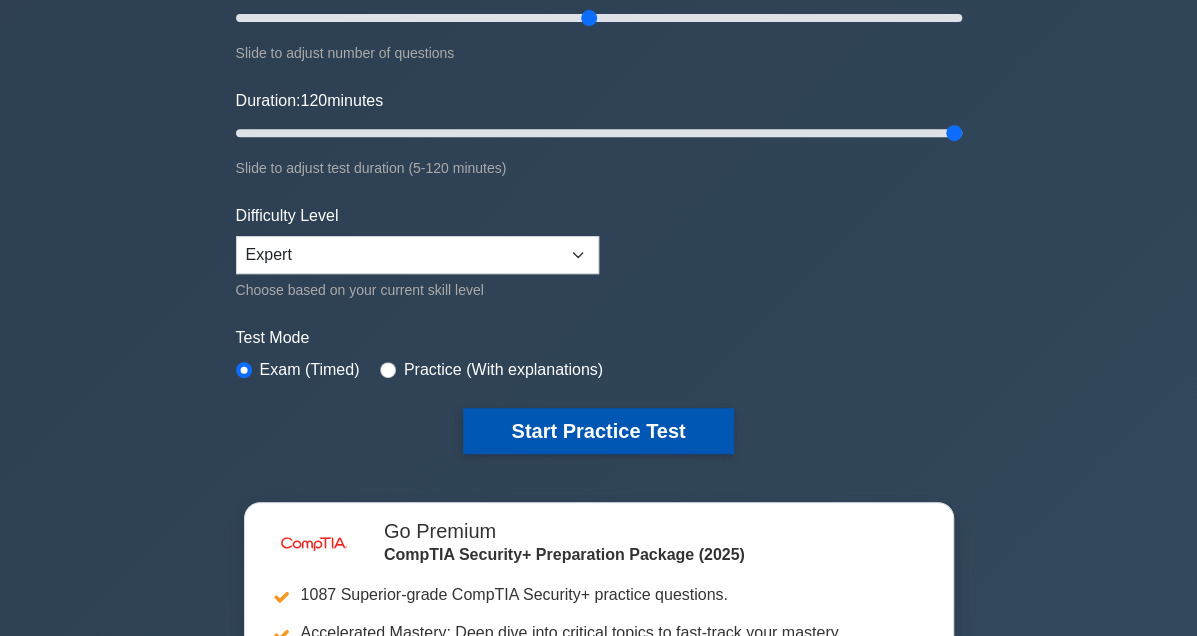 click on "Start Practice Test" at bounding box center (598, 431) 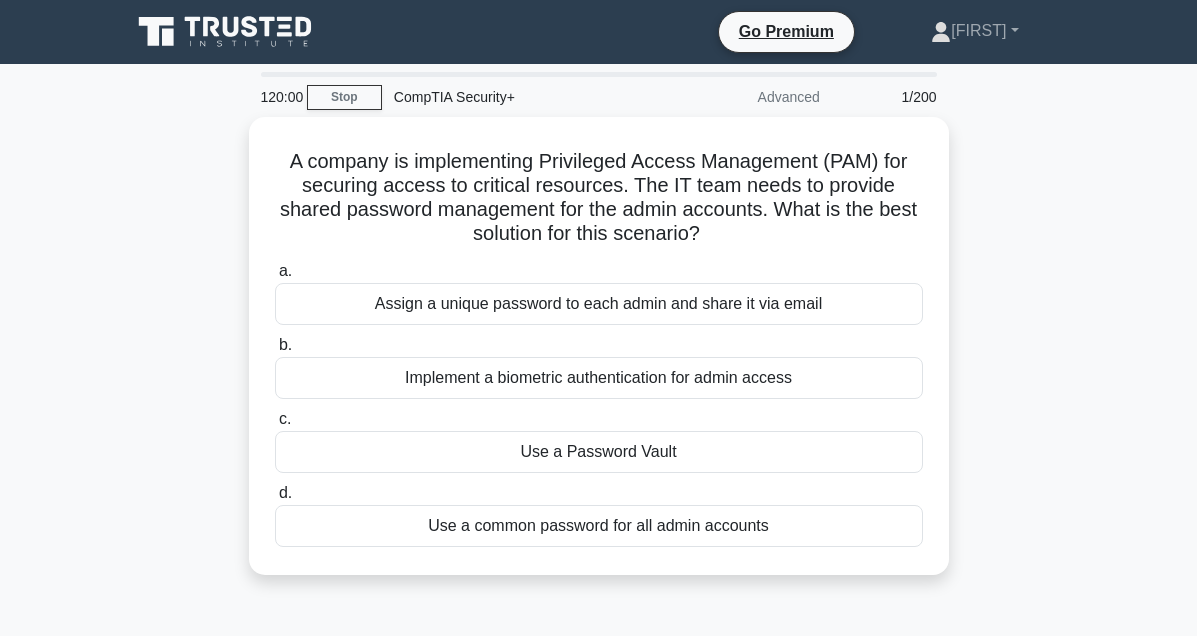 scroll, scrollTop: 0, scrollLeft: 0, axis: both 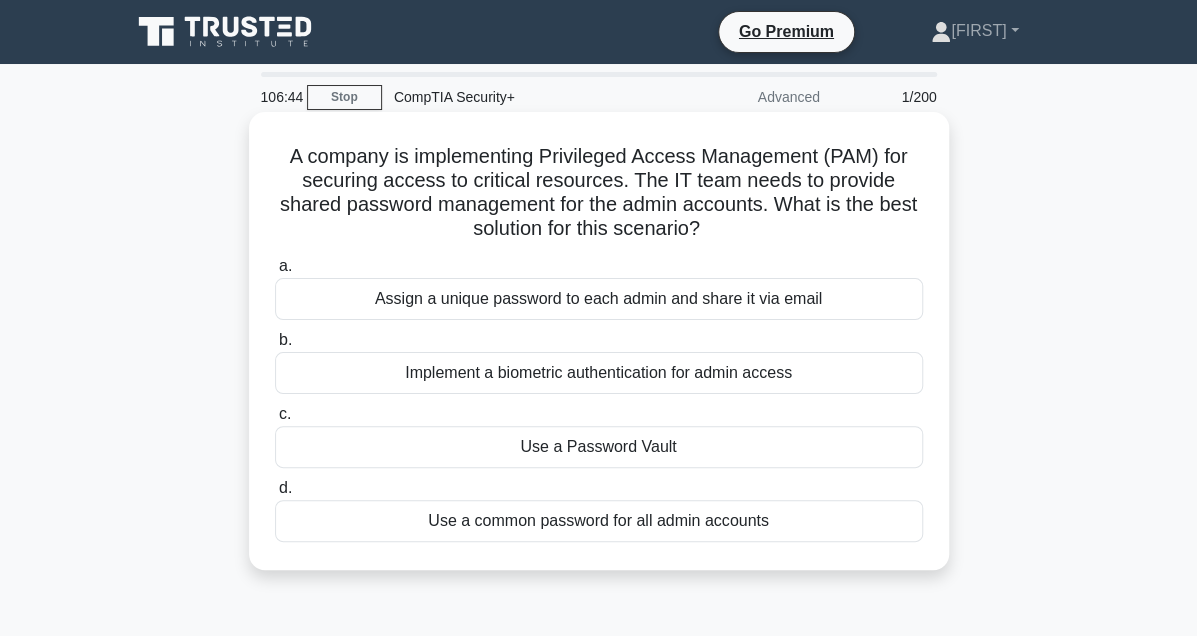 click on "Implement a biometric authentication for admin access" at bounding box center (599, 373) 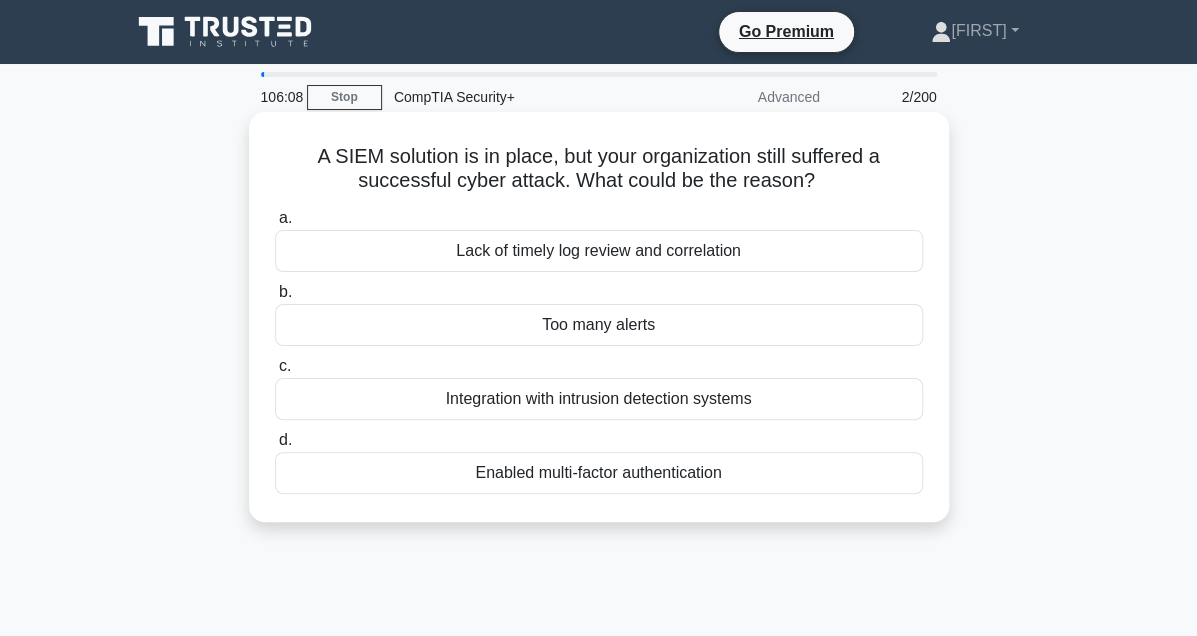 click on "Too many alerts" at bounding box center (599, 325) 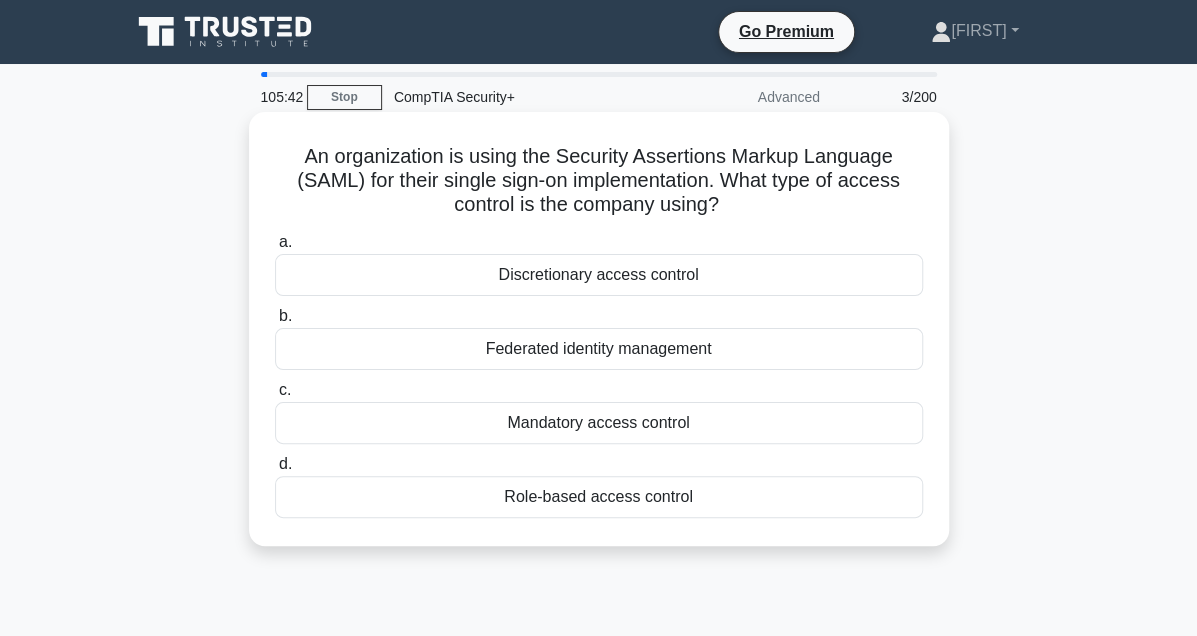 click on "Federated identity management" at bounding box center (599, 349) 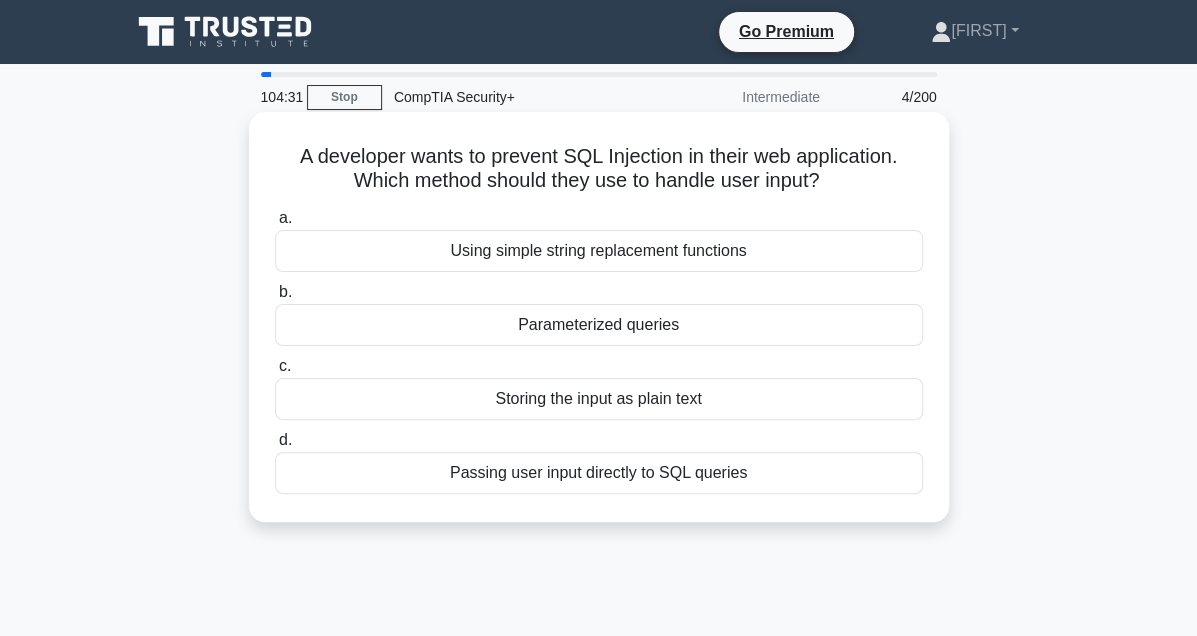 click on "Using simple string replacement functions" at bounding box center [599, 251] 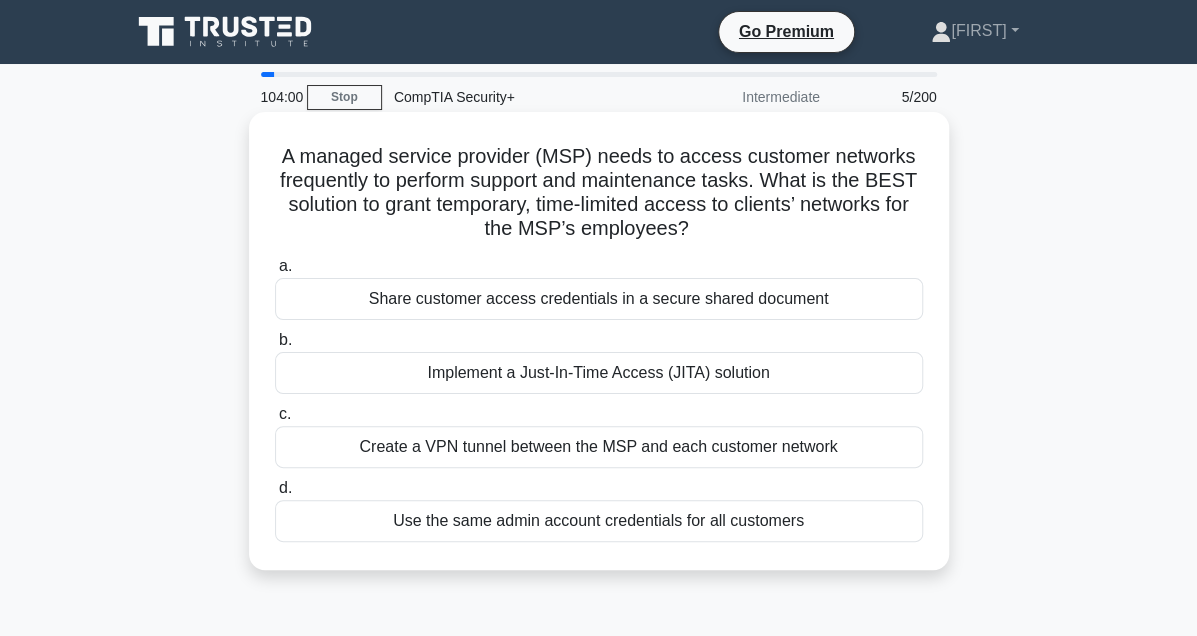 click on "Implement a Just-In-Time Access (JITA) solution" at bounding box center [599, 373] 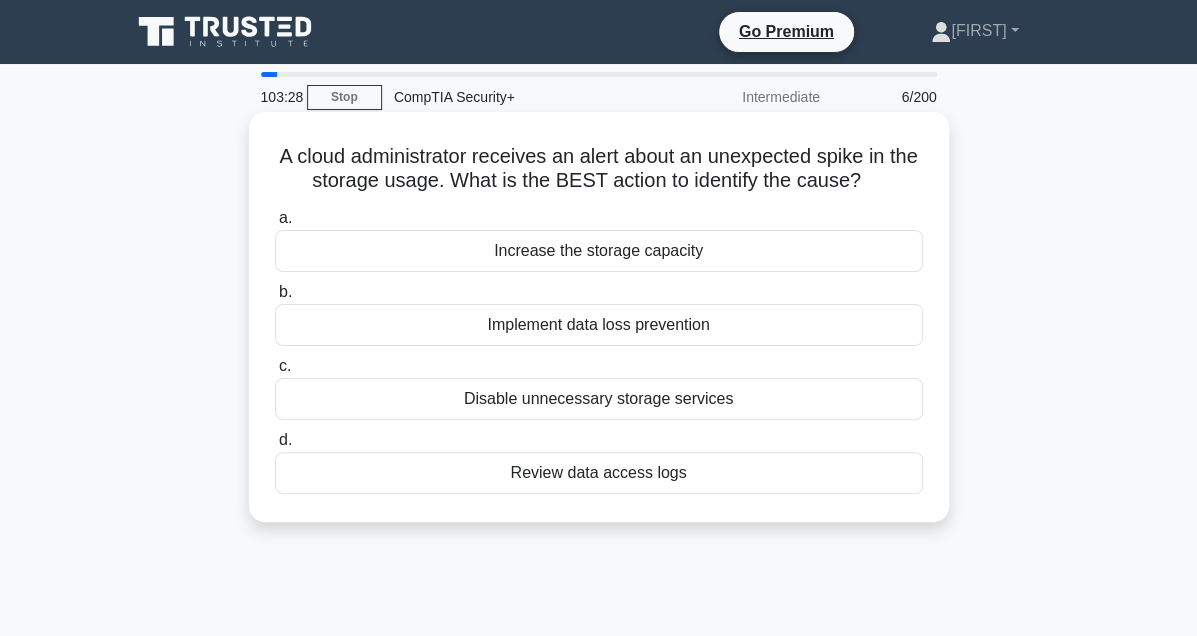 click on "Implement data loss prevention" at bounding box center (599, 325) 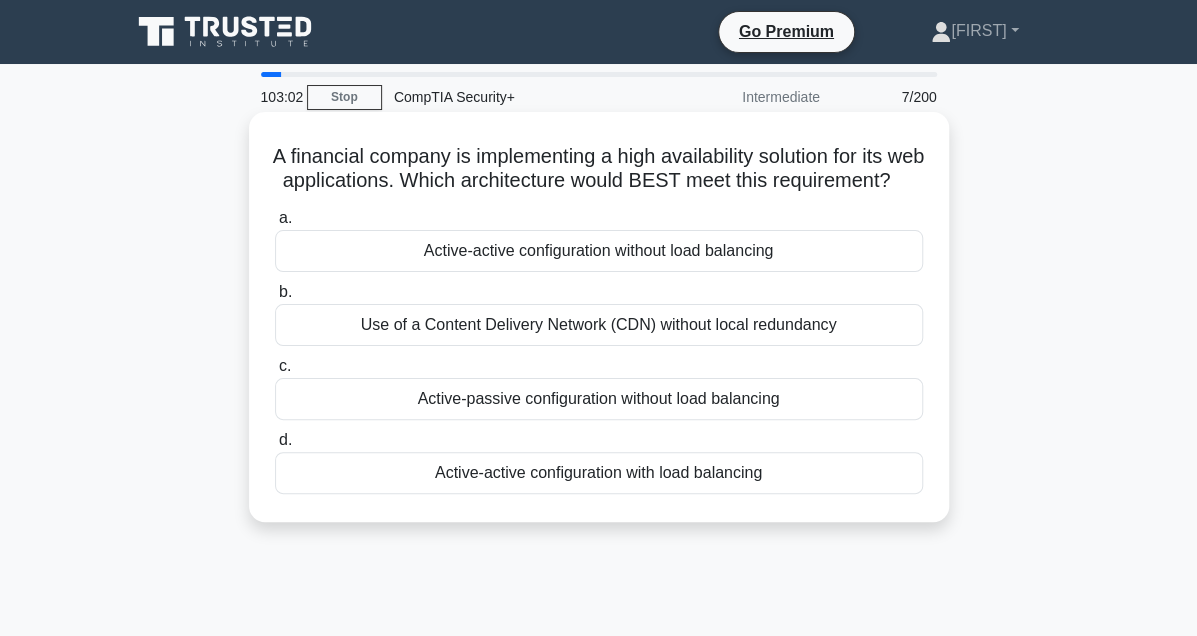 click on "Use of a Content Delivery Network (CDN) without local redundancy" at bounding box center (599, 325) 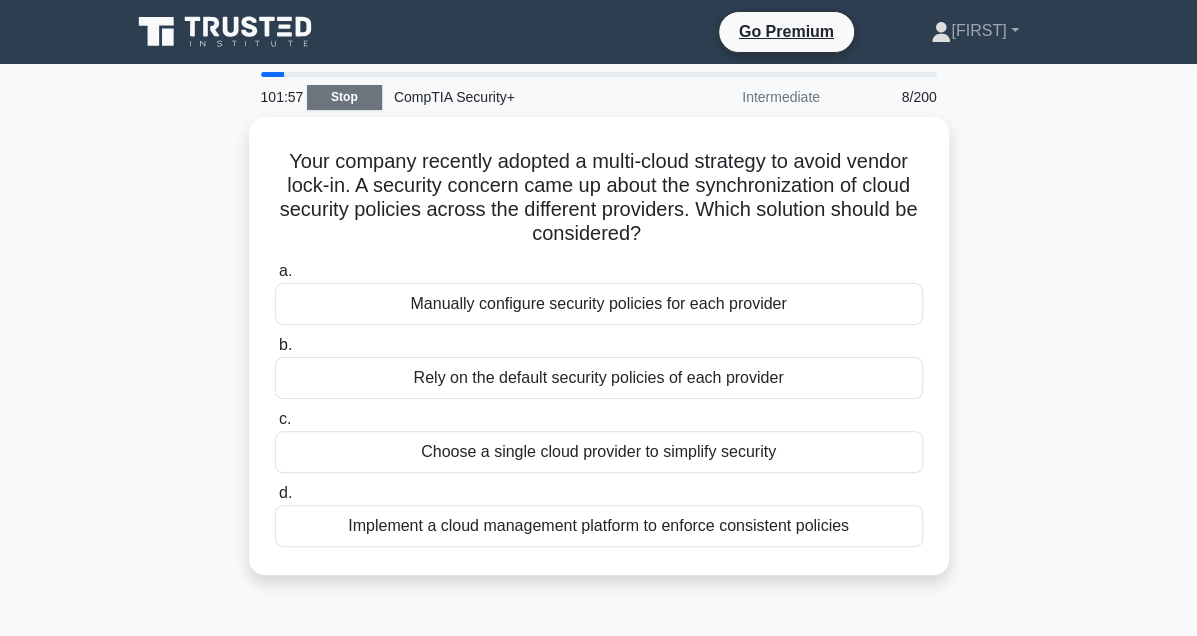 click on "Stop" at bounding box center (344, 97) 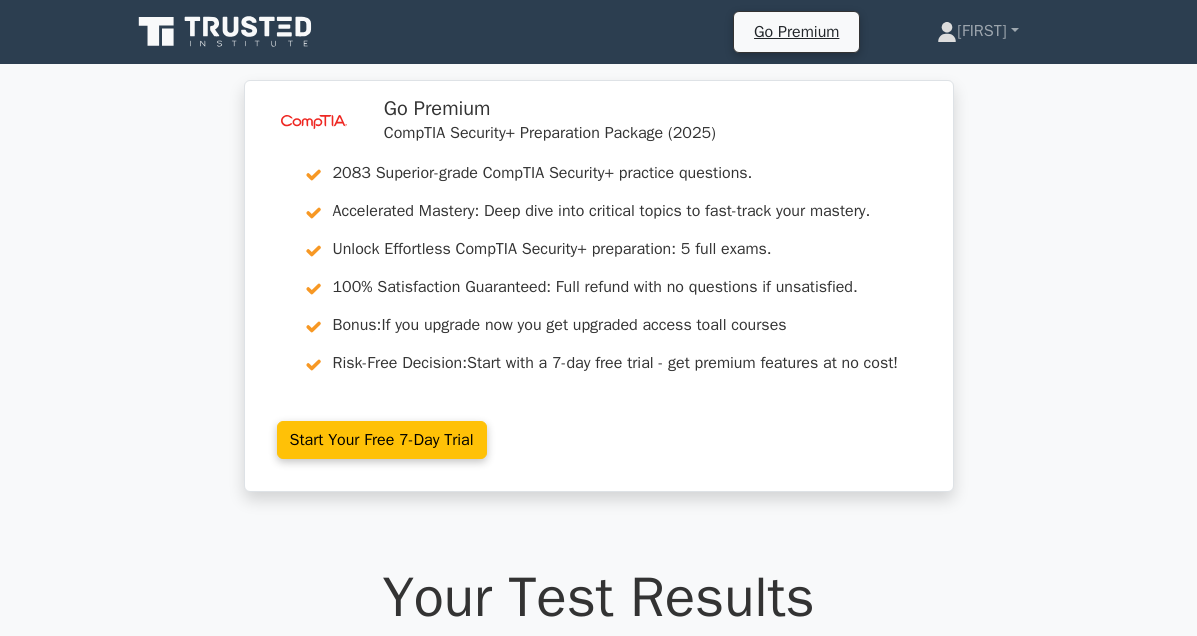 scroll, scrollTop: 0, scrollLeft: 0, axis: both 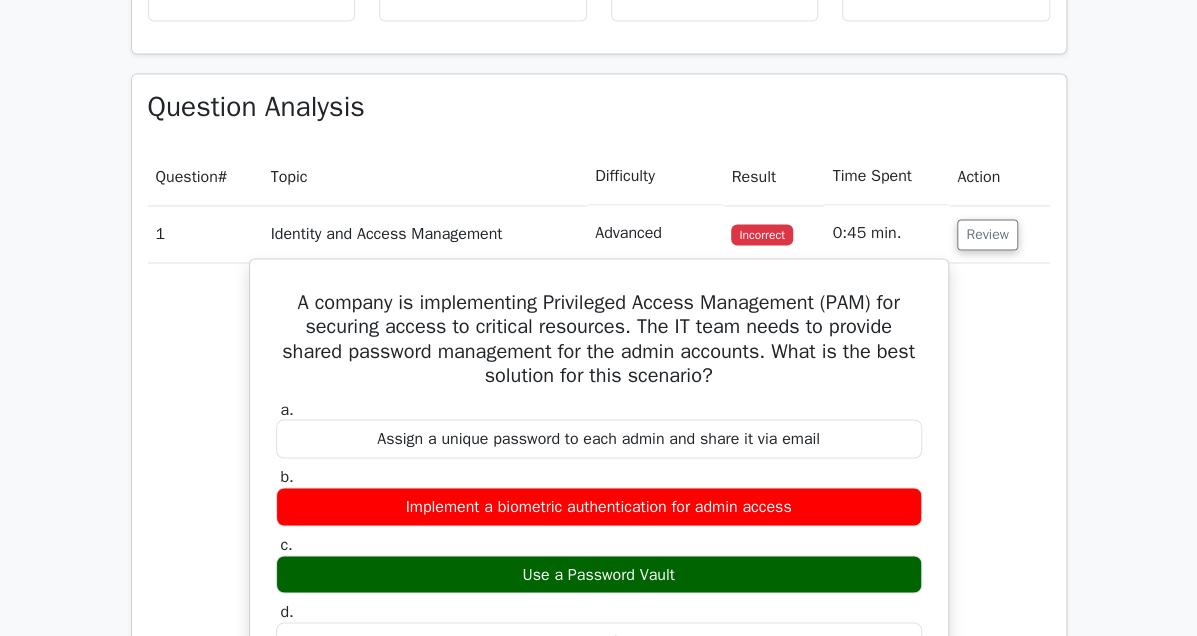 click on "Use a Password Vault" at bounding box center (599, 574) 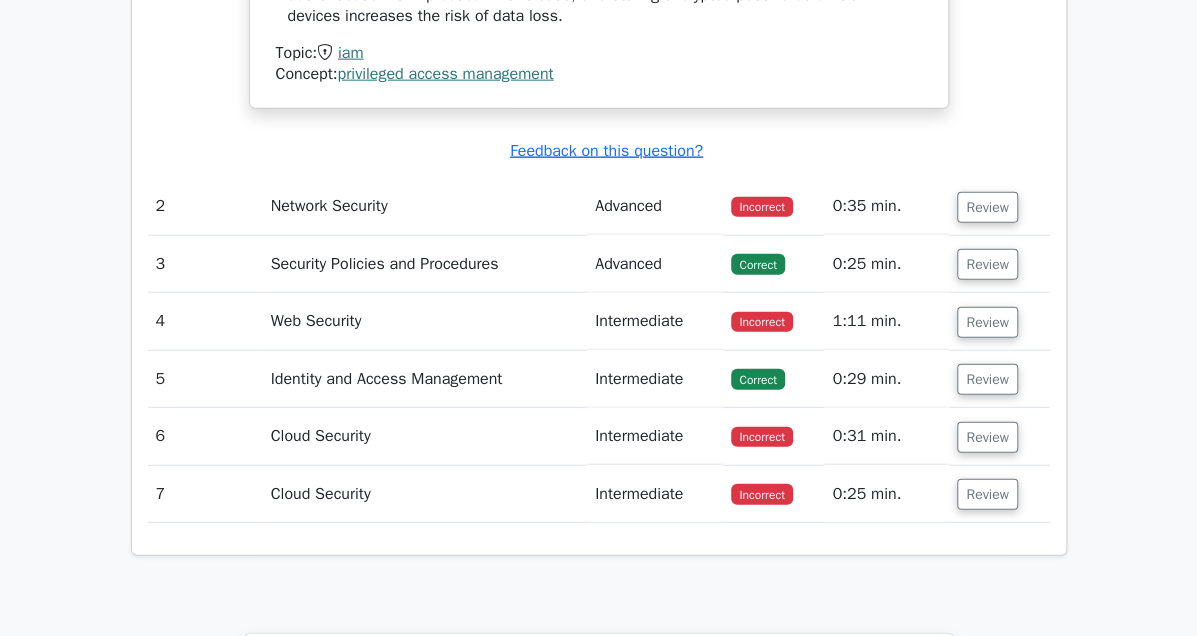 scroll, scrollTop: 2100, scrollLeft: 0, axis: vertical 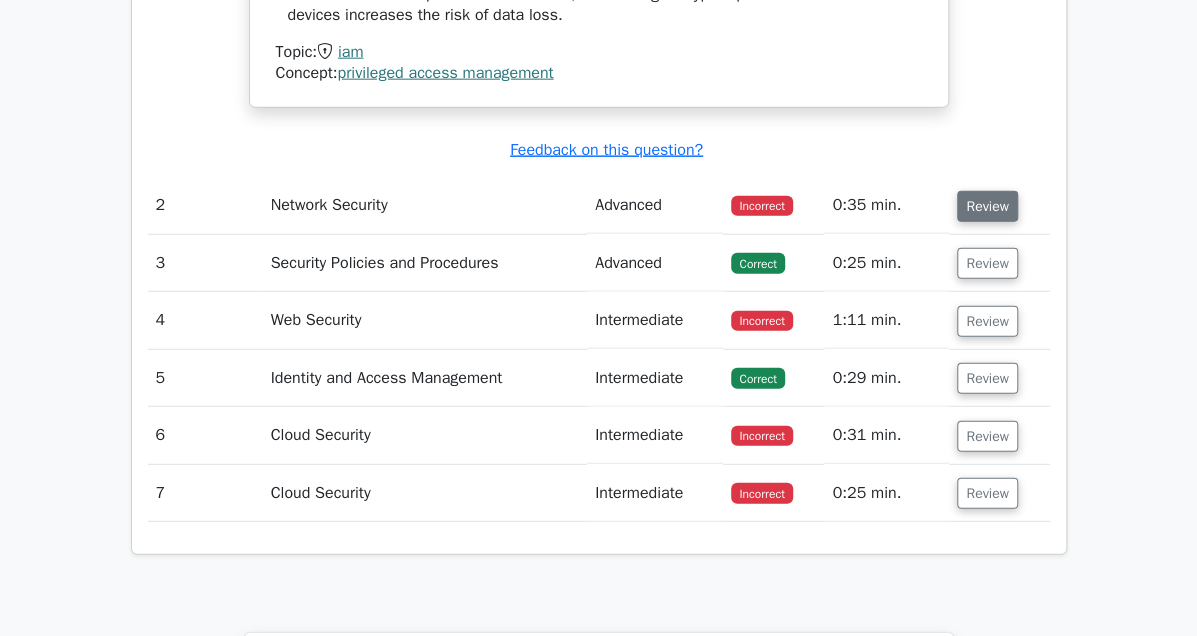 click on "Review" at bounding box center [987, 206] 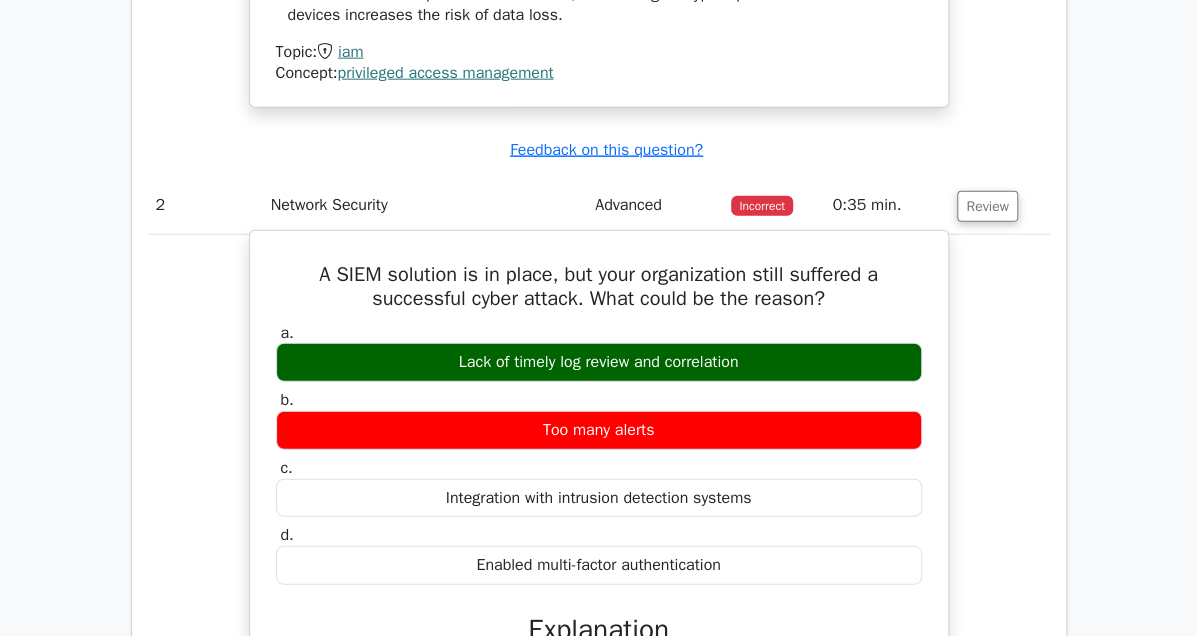 click on "Lack of timely log review and correlation" at bounding box center [599, 362] 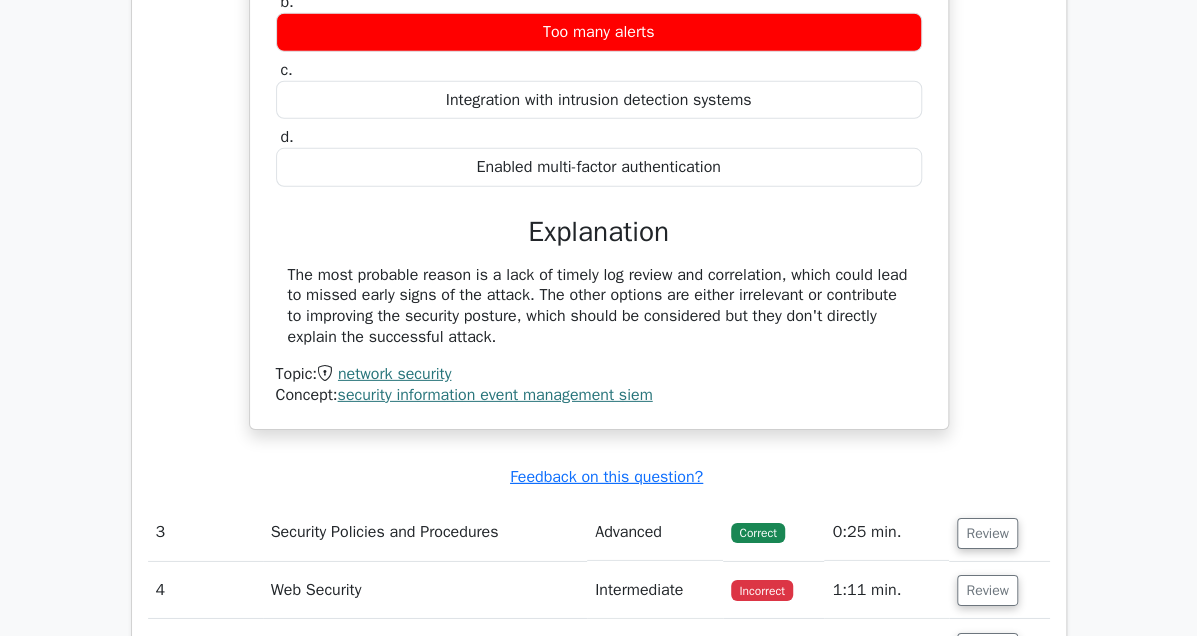 scroll, scrollTop: 2799, scrollLeft: 0, axis: vertical 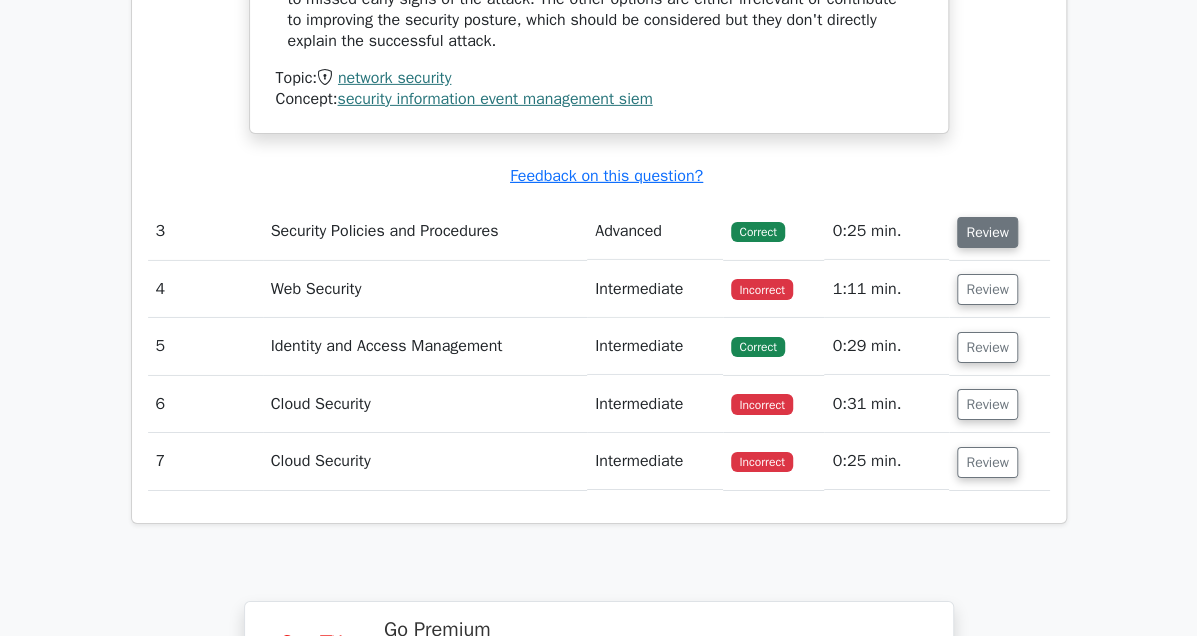 click on "Review" at bounding box center [987, 232] 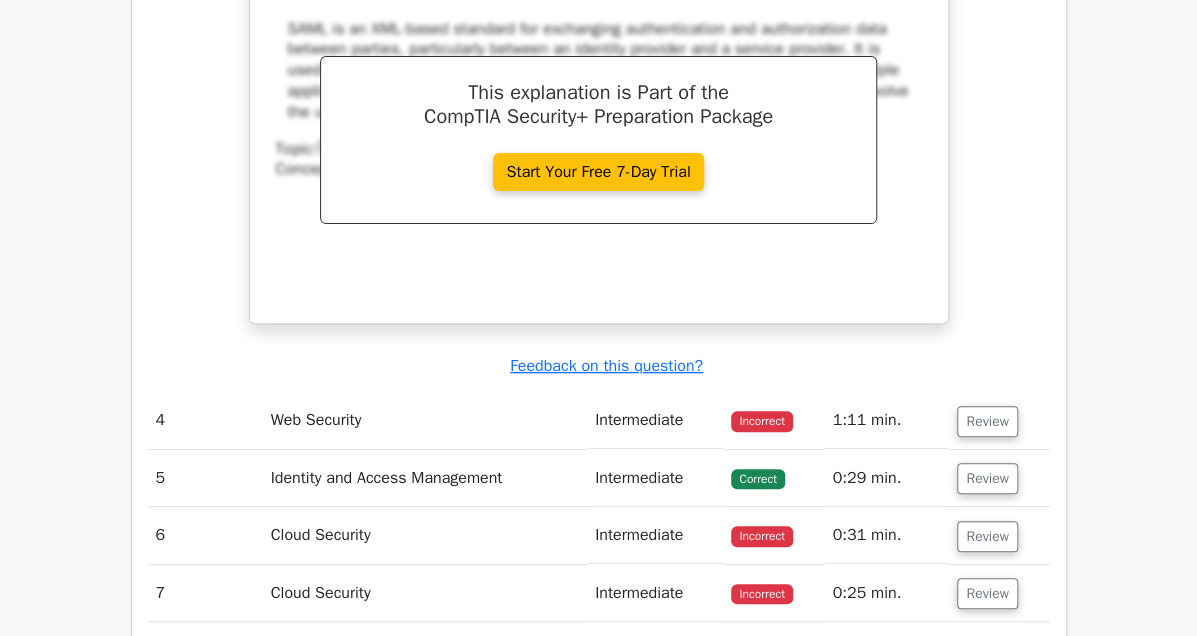 scroll, scrollTop: 3499, scrollLeft: 0, axis: vertical 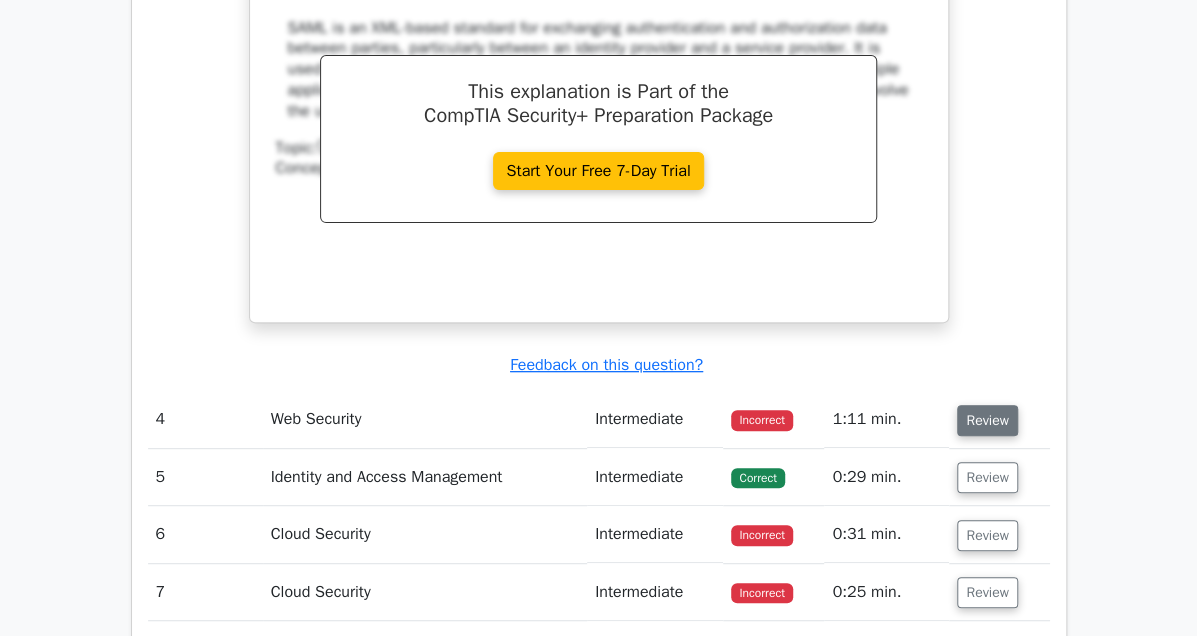 click on "Review" at bounding box center [987, 420] 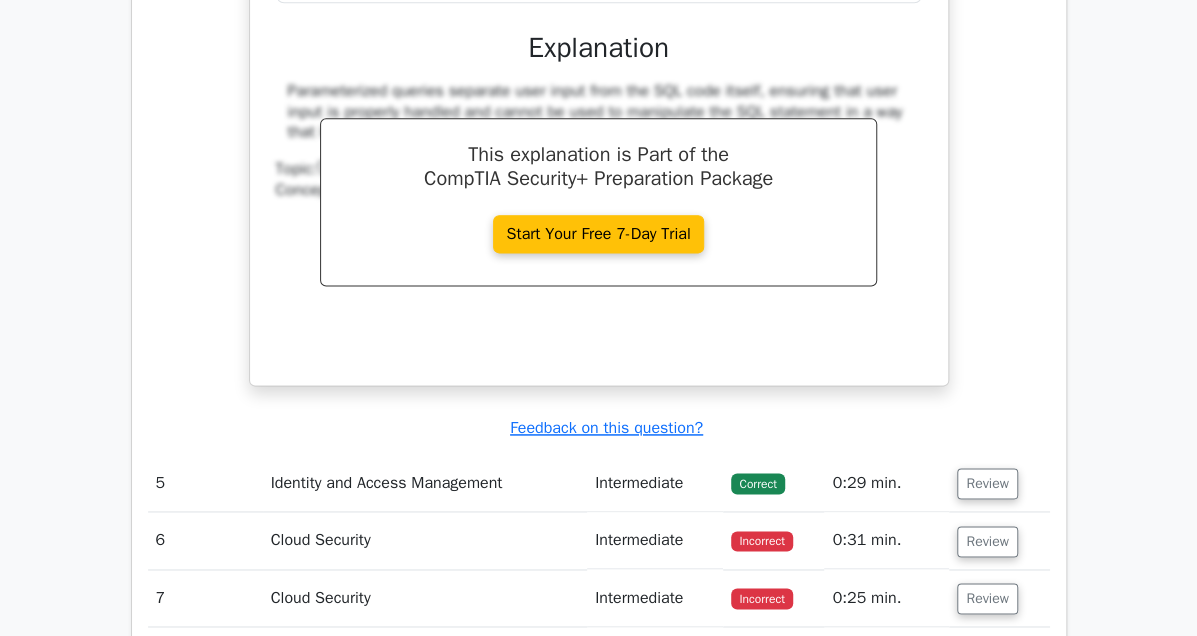 scroll, scrollTop: 4600, scrollLeft: 0, axis: vertical 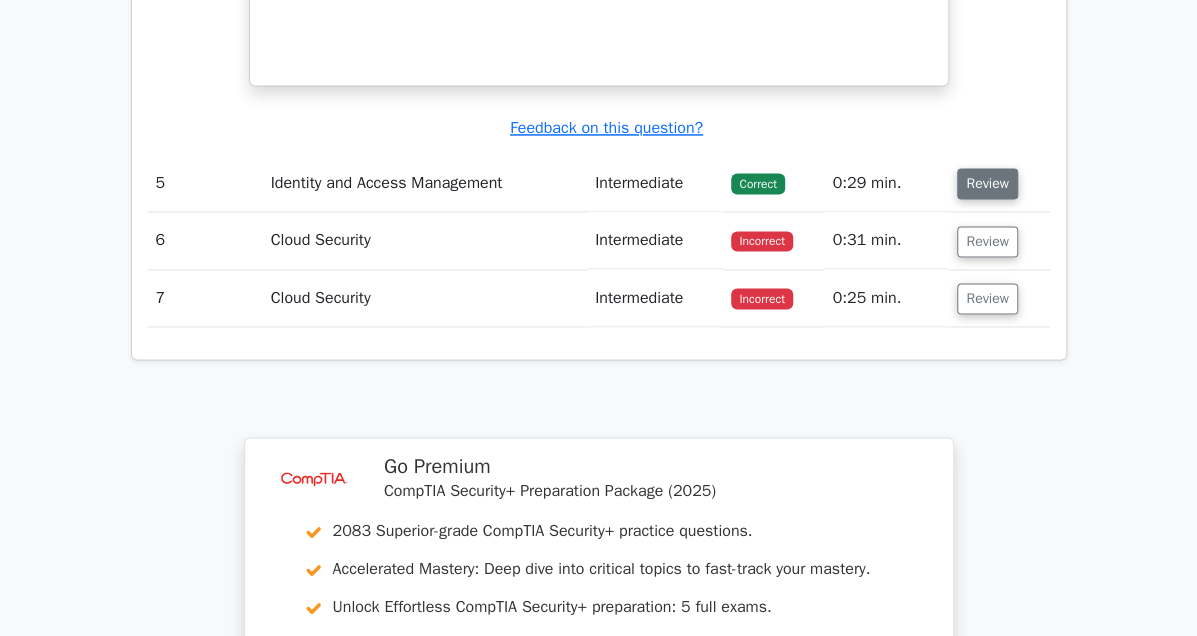 click on "Review" at bounding box center [987, 183] 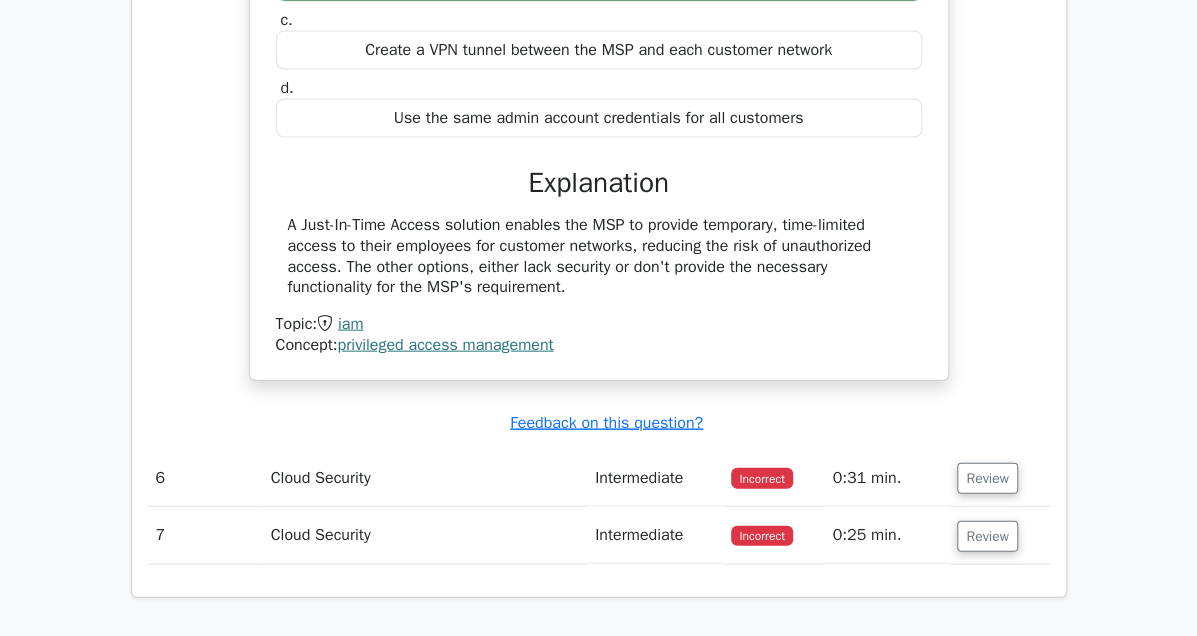 scroll, scrollTop: 5199, scrollLeft: 0, axis: vertical 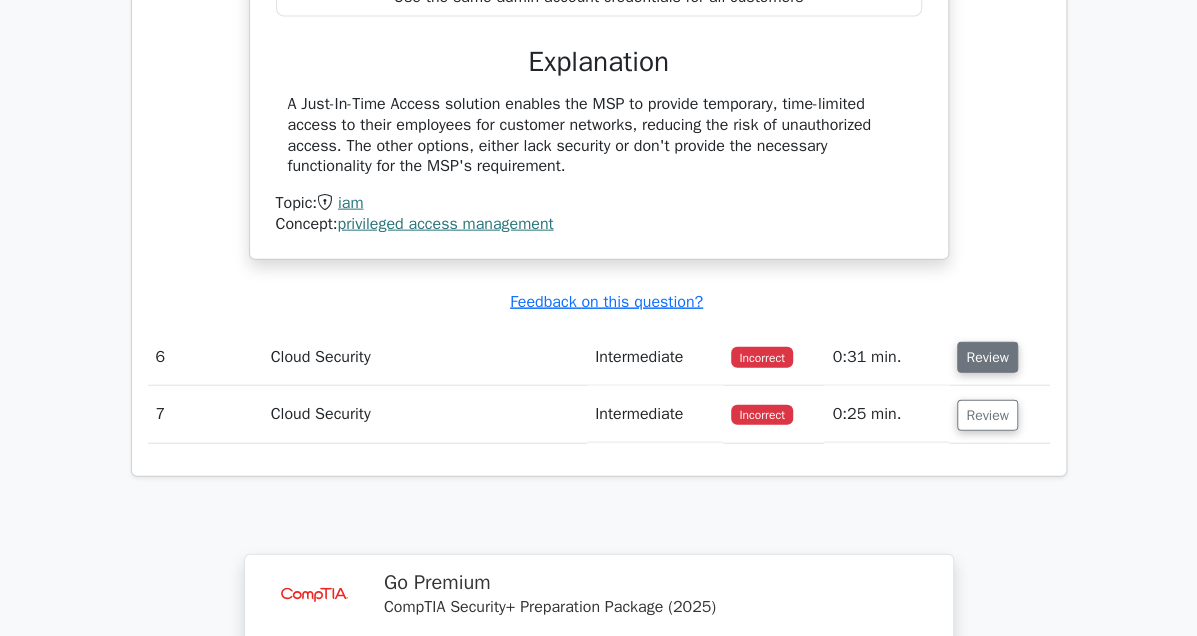click on "Review" at bounding box center (987, 357) 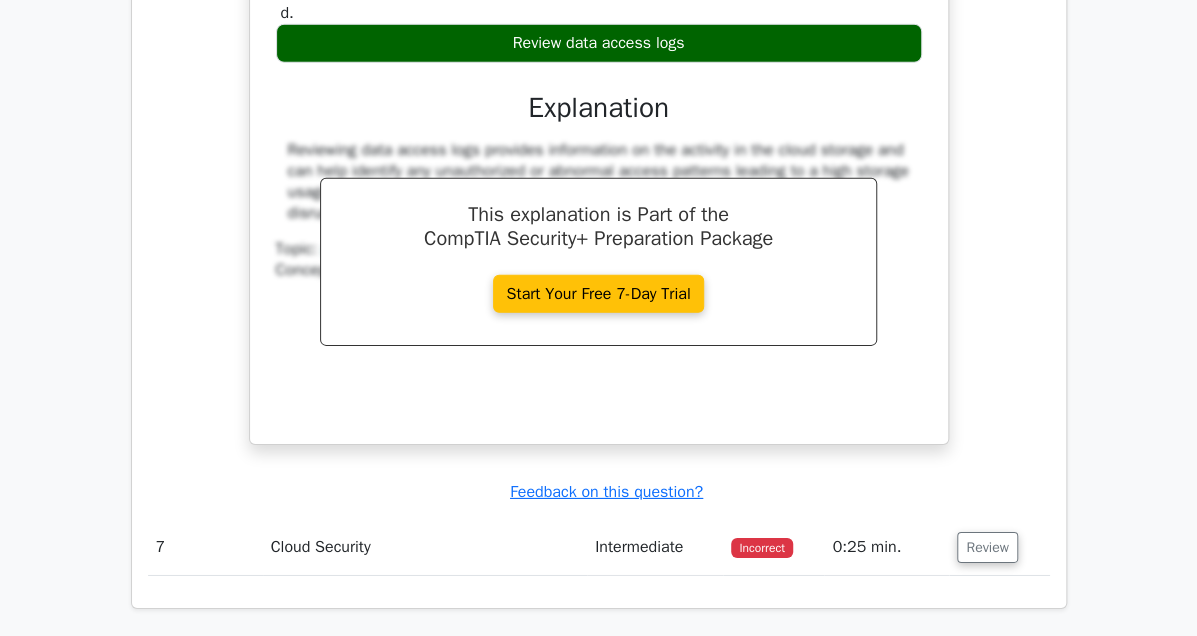 scroll, scrollTop: 5899, scrollLeft: 0, axis: vertical 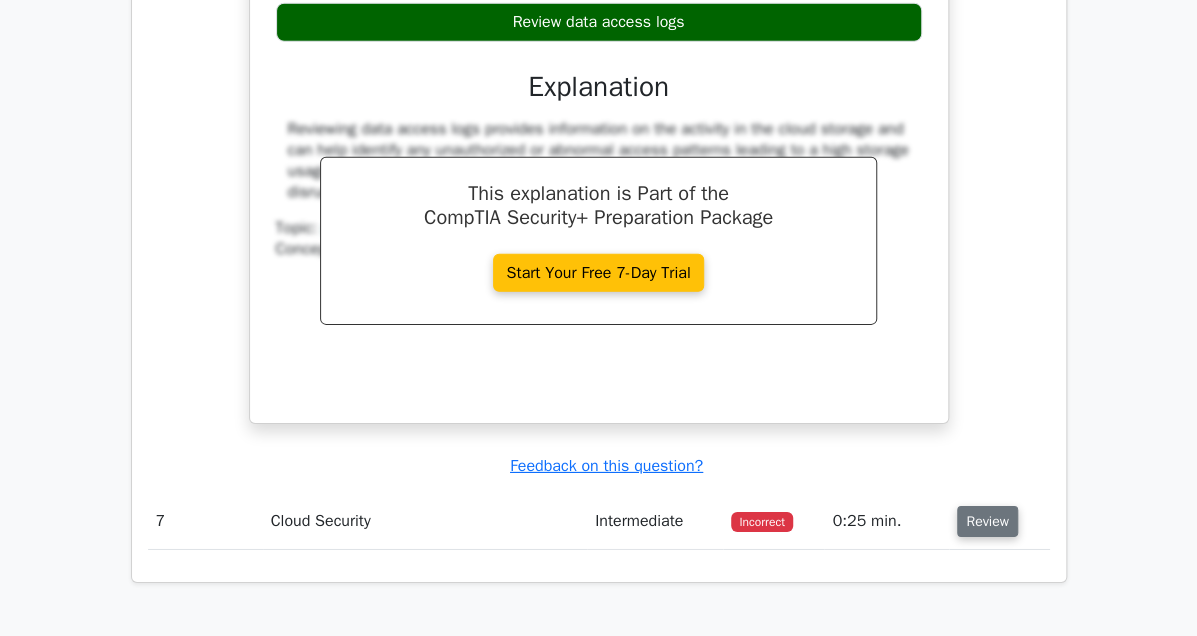 click on "Review" at bounding box center [987, 521] 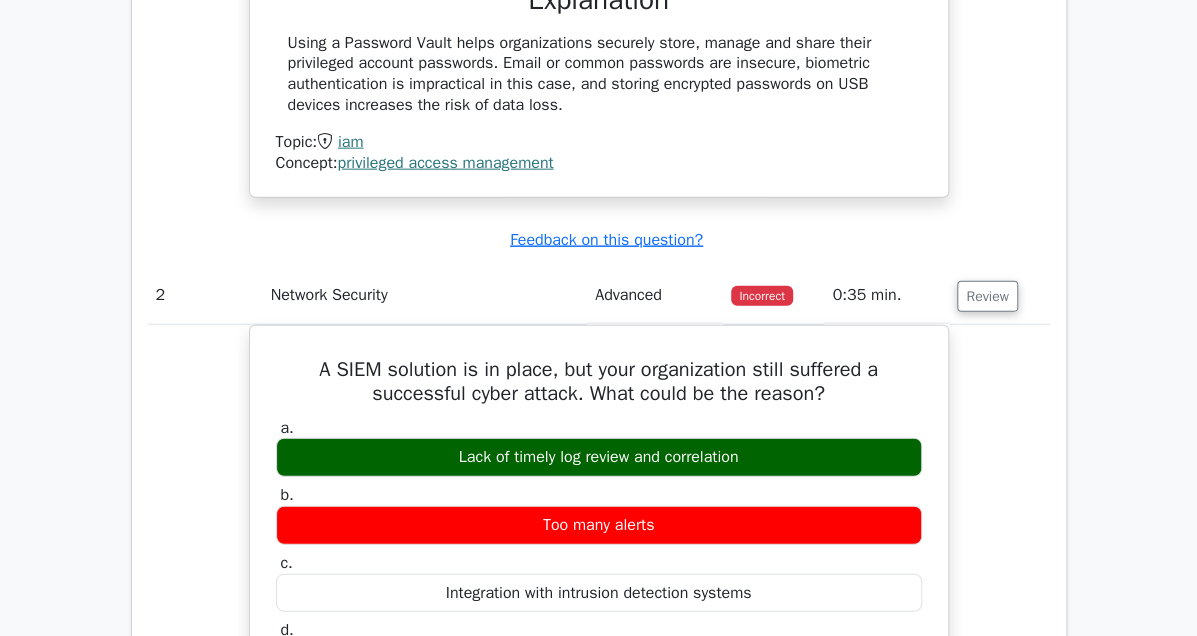 scroll, scrollTop: 1999, scrollLeft: 0, axis: vertical 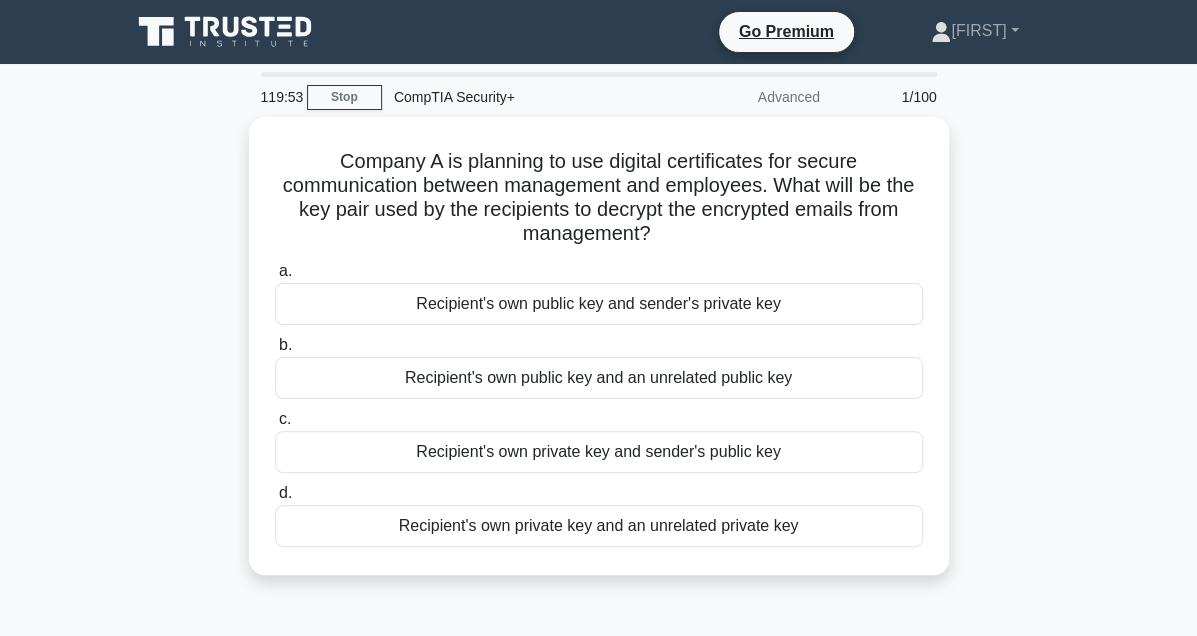 click on "1/100" at bounding box center [890, 97] 